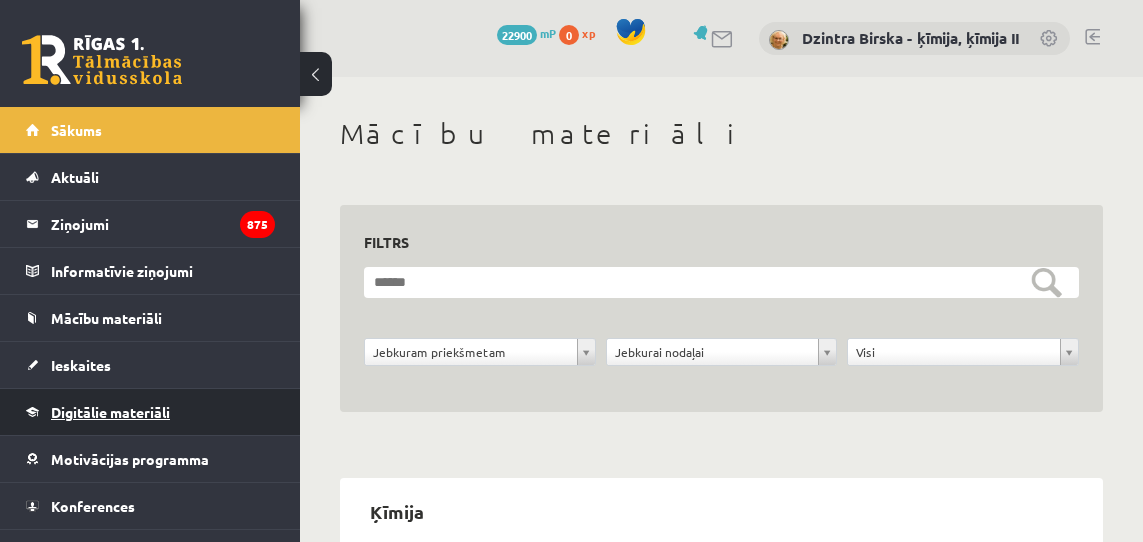 click on "Digitālie materiāli" at bounding box center [110, 412] 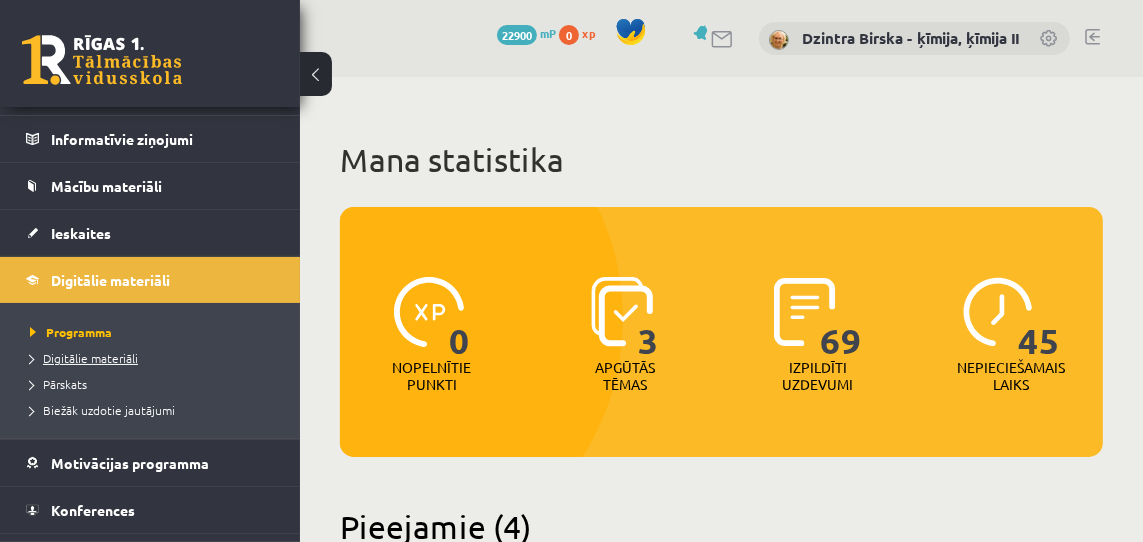 scroll, scrollTop: 139, scrollLeft: 0, axis: vertical 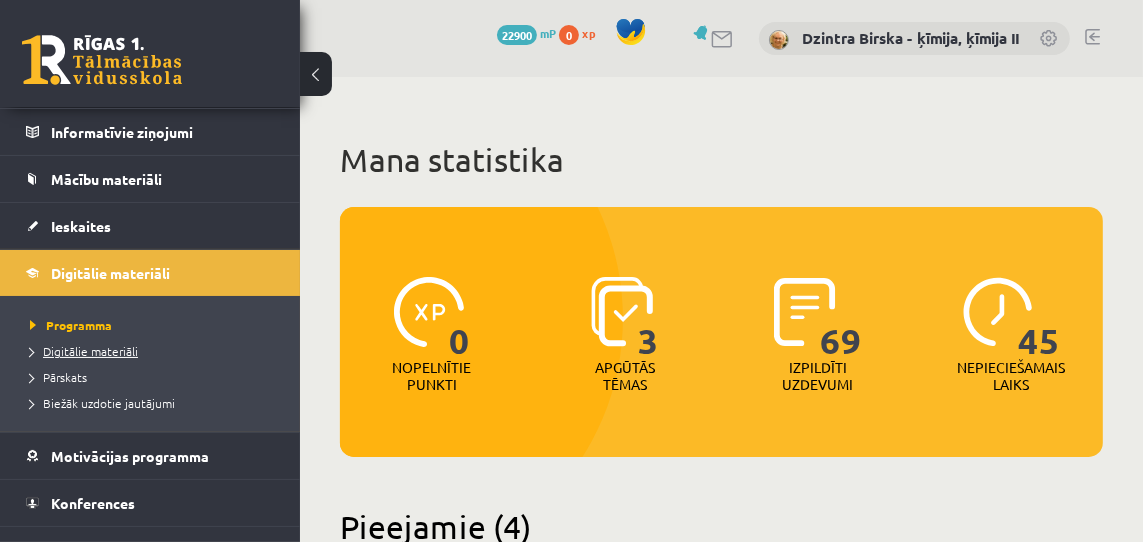click on "Digitālie materiāli" at bounding box center (84, 351) 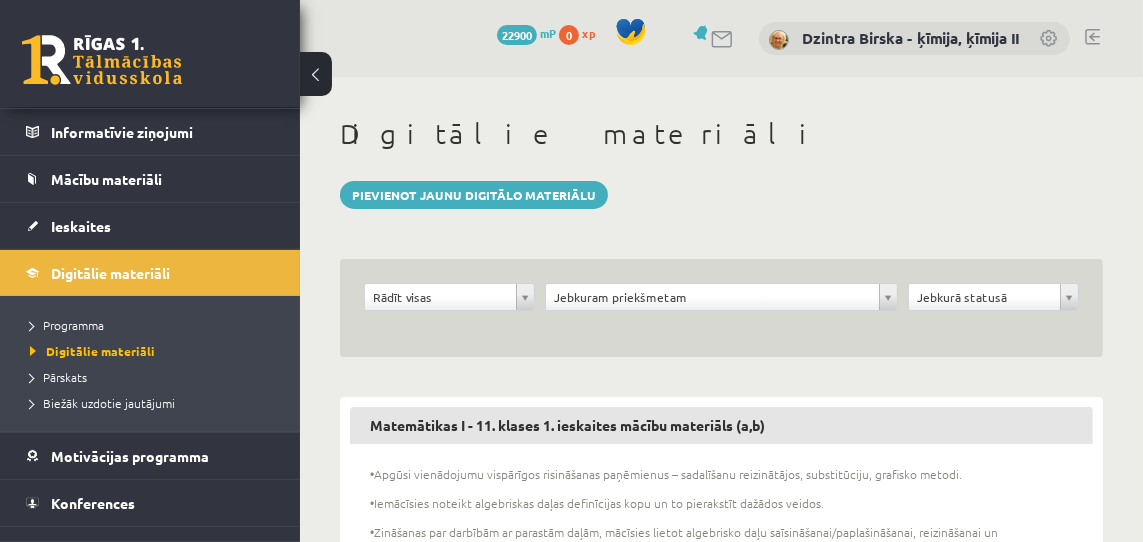 scroll, scrollTop: 17, scrollLeft: 0, axis: vertical 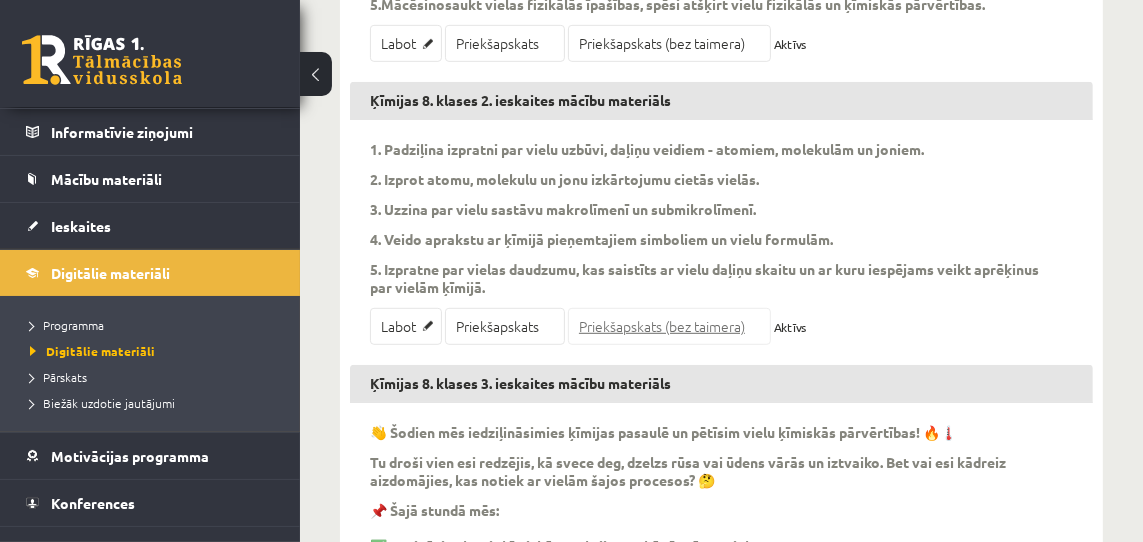 click on "Priekšapskats (bez taimera)" at bounding box center (669, 326) 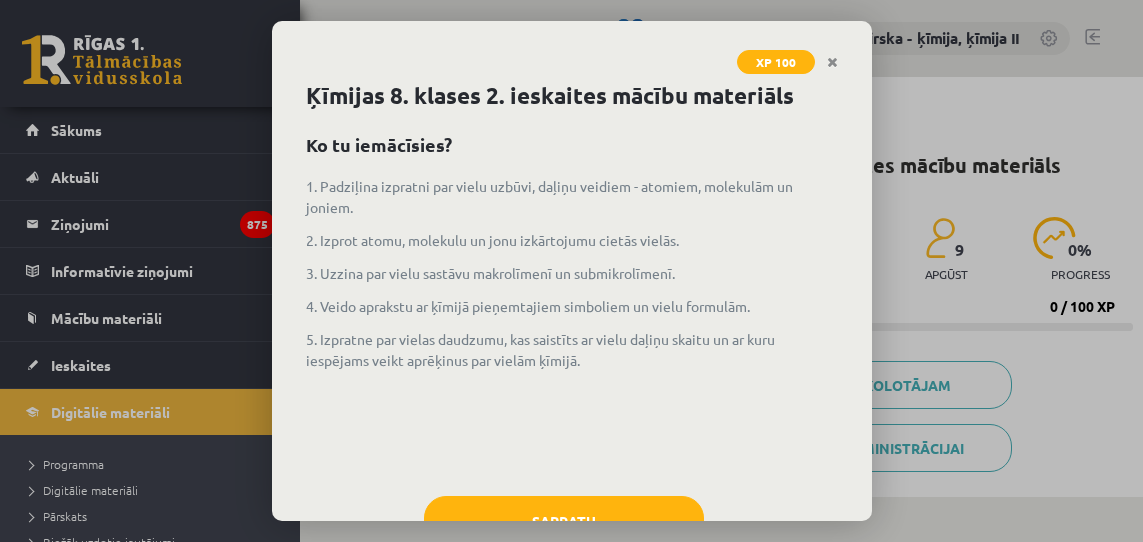 scroll, scrollTop: 0, scrollLeft: 0, axis: both 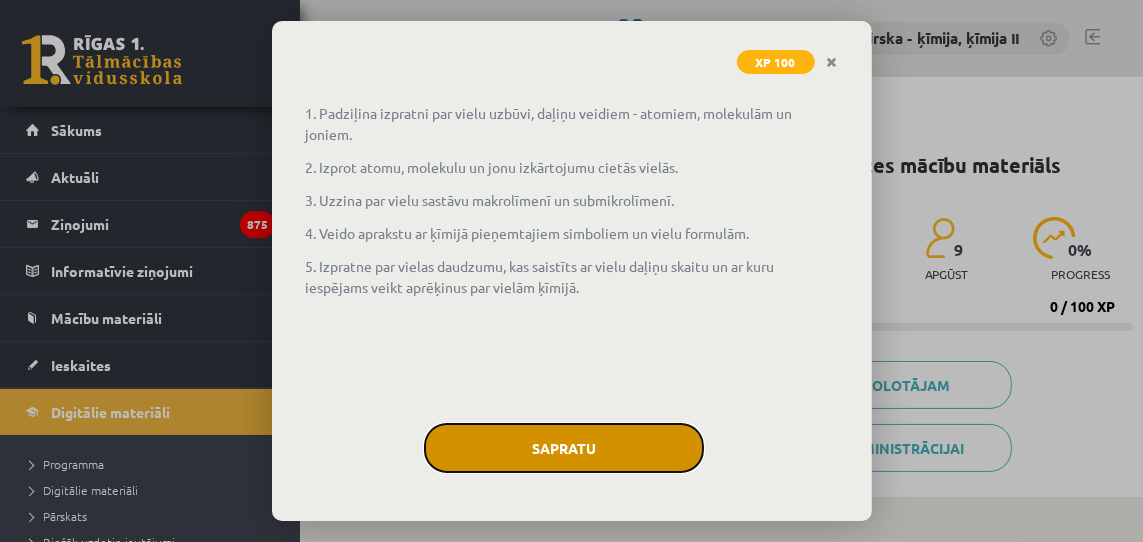 click on "Sapratu" 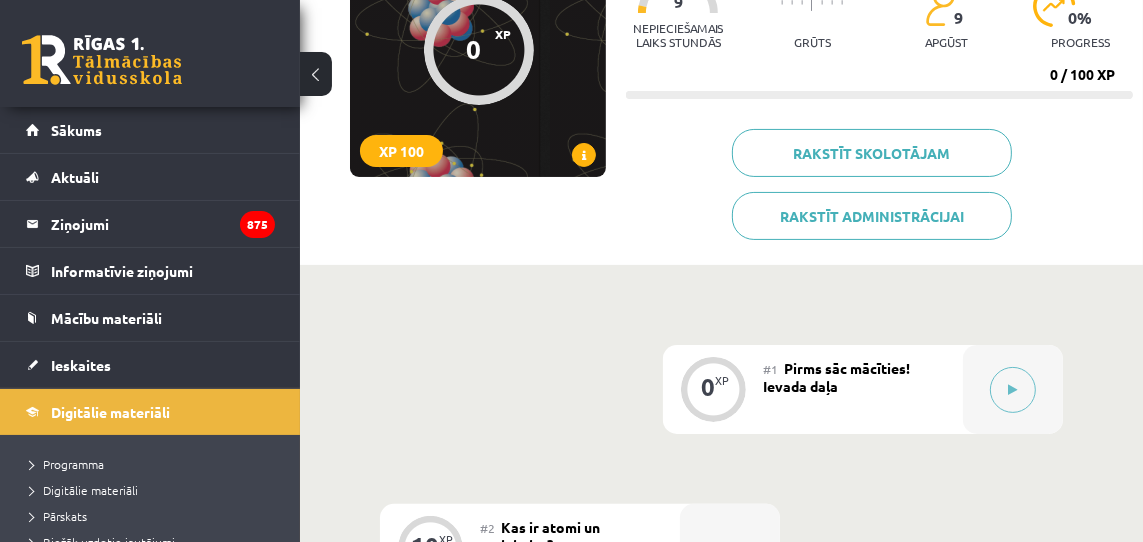 scroll, scrollTop: 237, scrollLeft: 0, axis: vertical 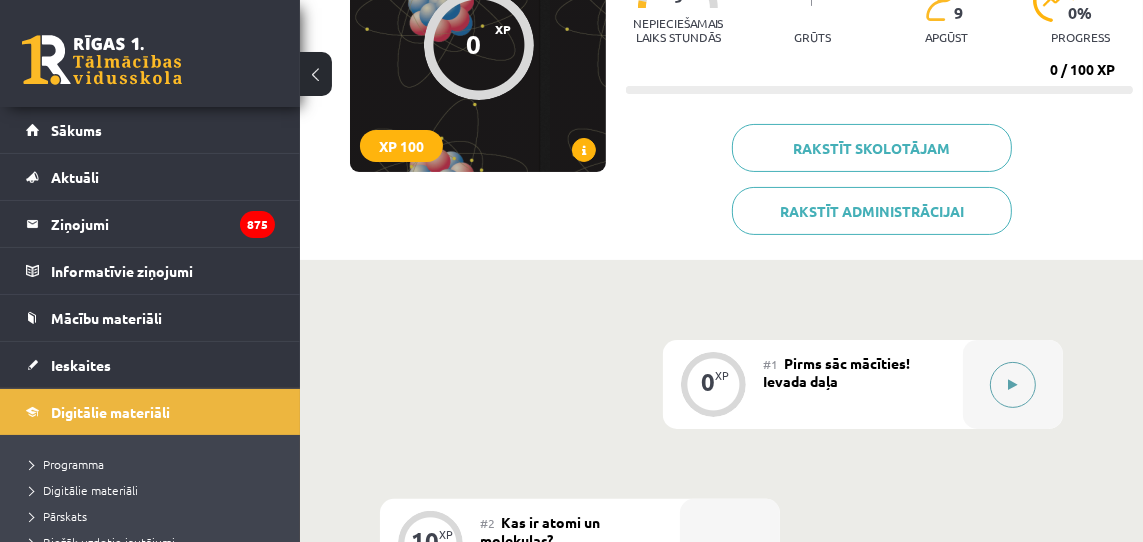 click 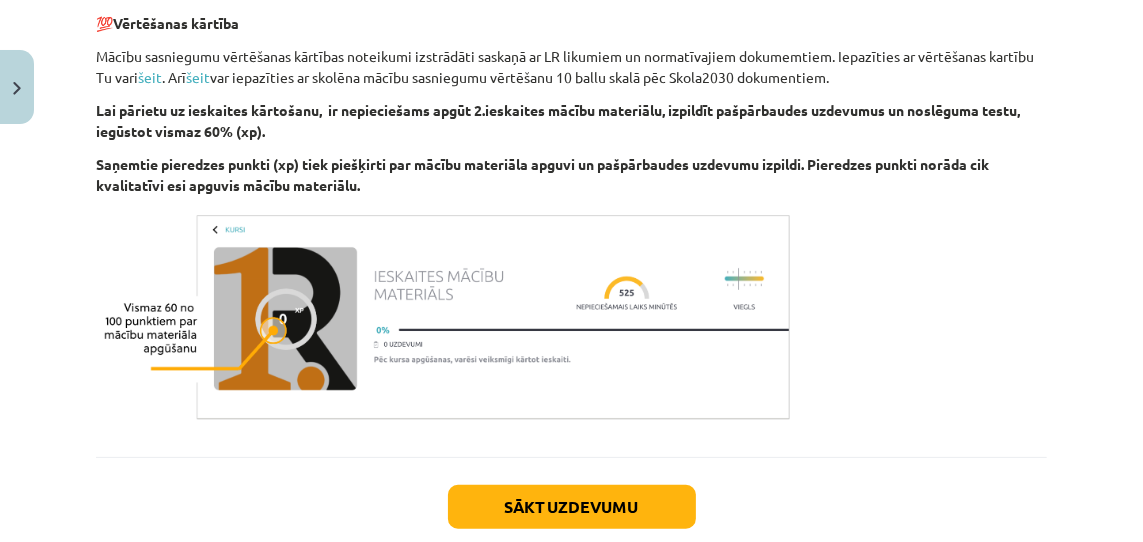 scroll, scrollTop: 1334, scrollLeft: 0, axis: vertical 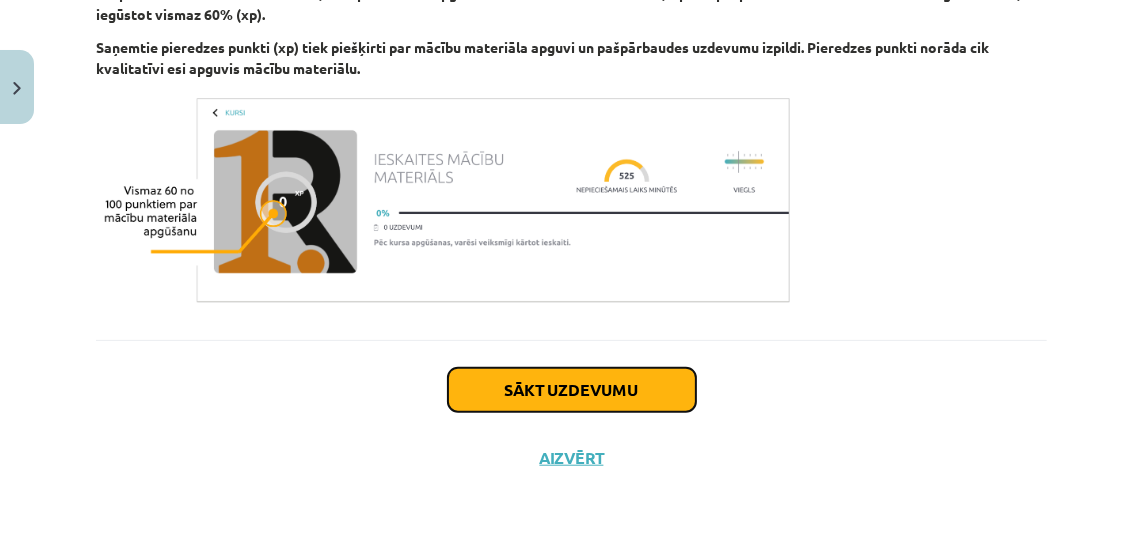 click on "Sākt uzdevumu" 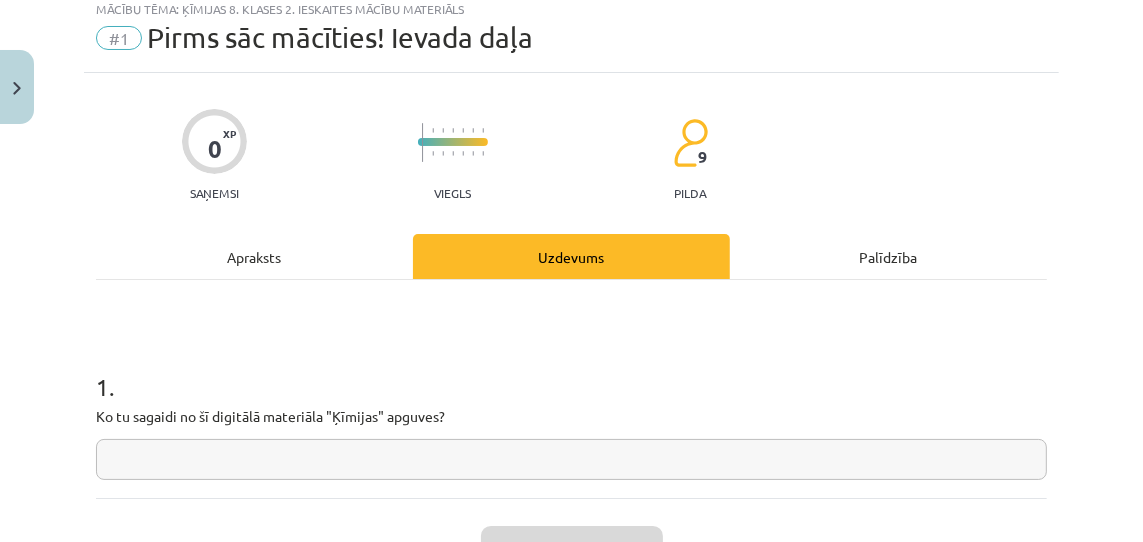 scroll, scrollTop: 50, scrollLeft: 0, axis: vertical 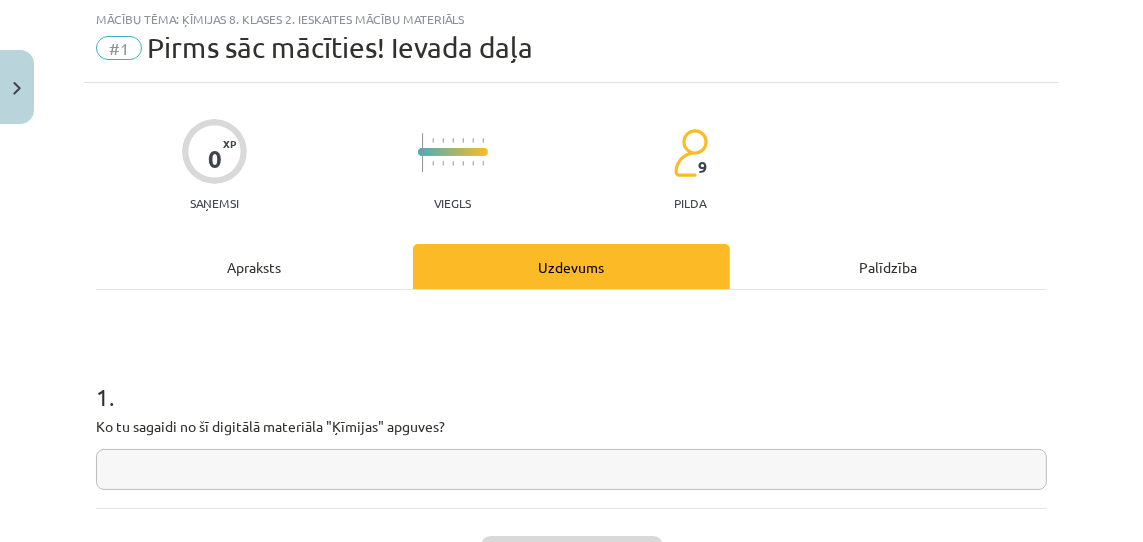 click 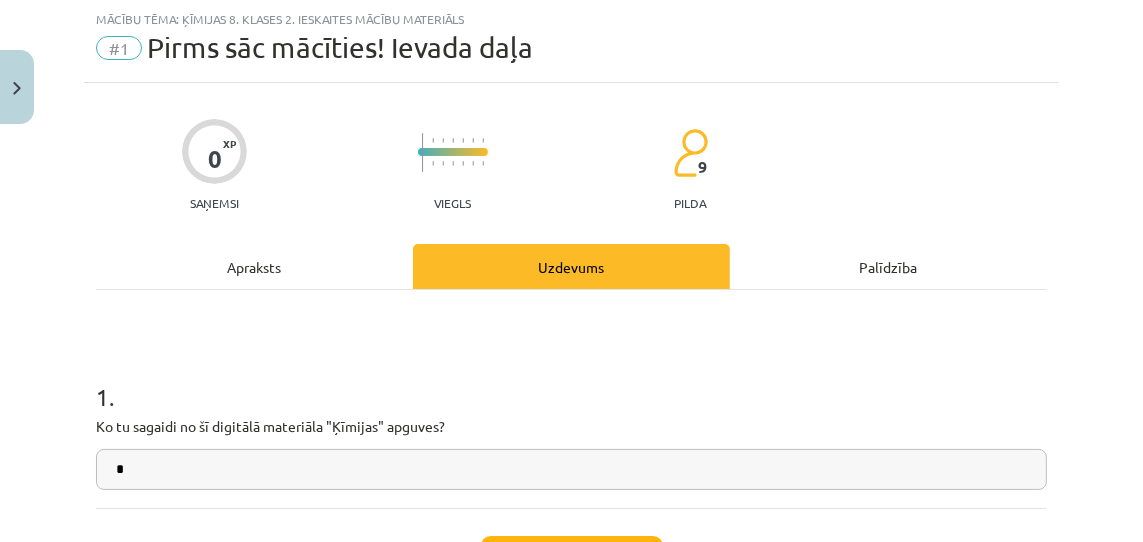 scroll, scrollTop: 218, scrollLeft: 0, axis: vertical 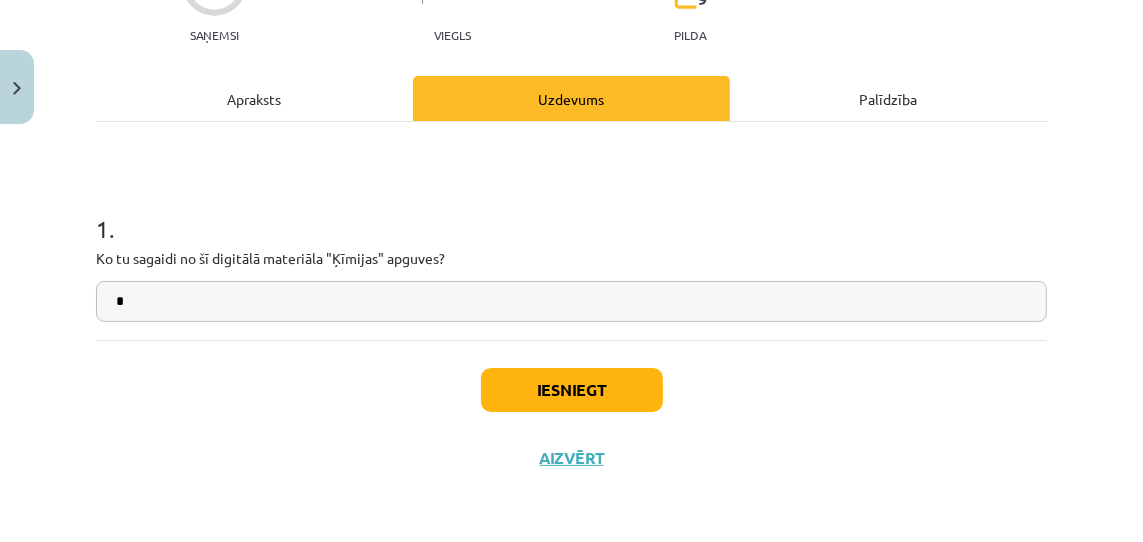 type on "*" 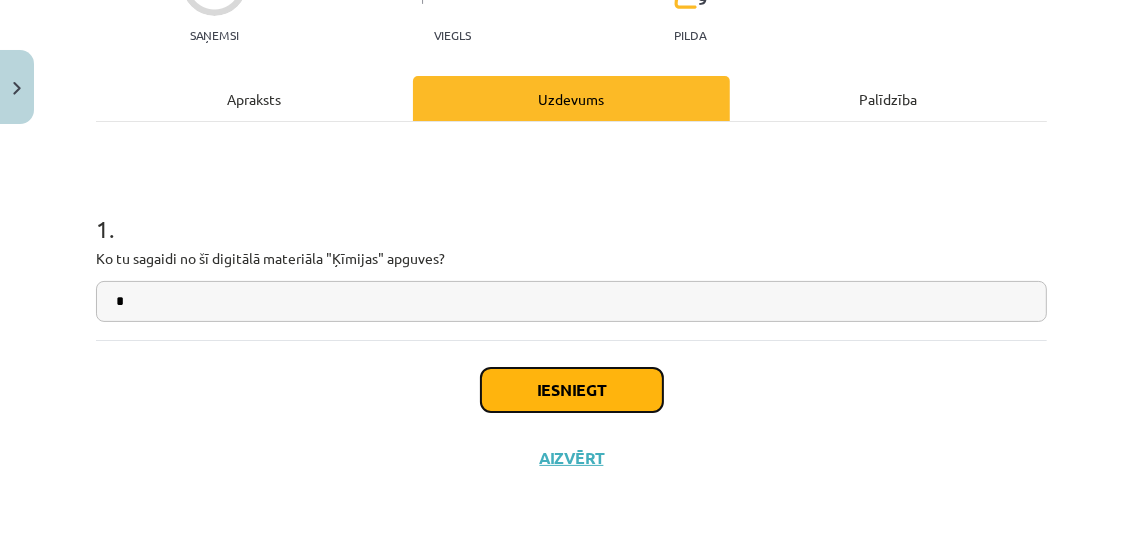 click on "Iesniegt" 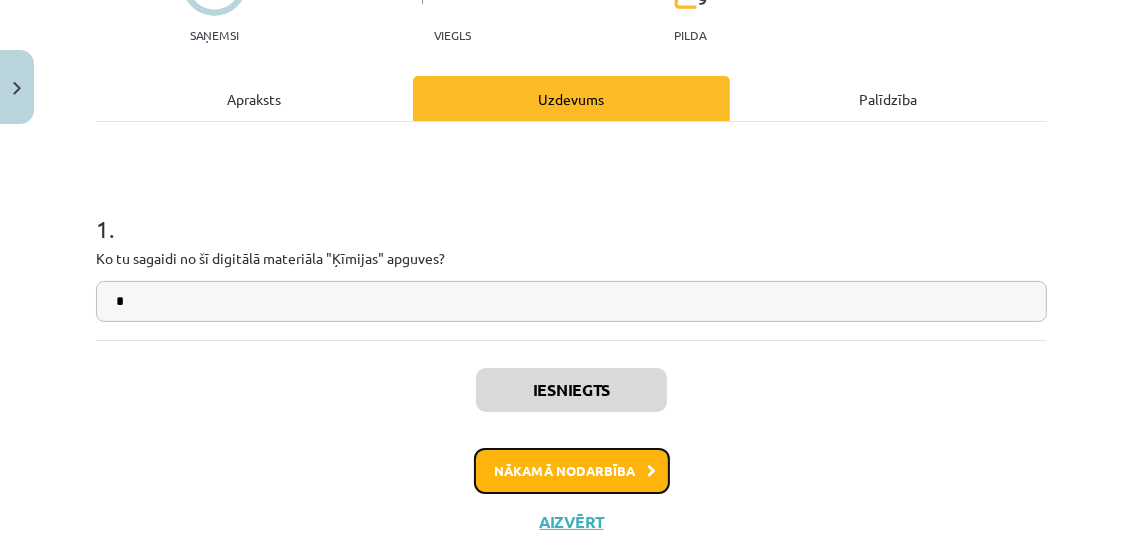 click on "Nākamā nodarbība" 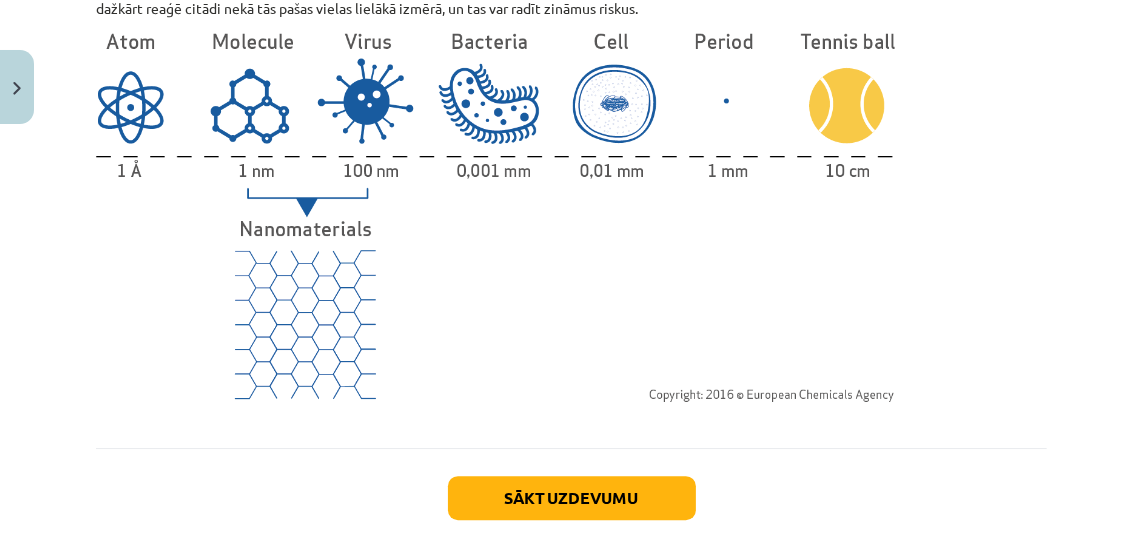 scroll, scrollTop: 4552, scrollLeft: 0, axis: vertical 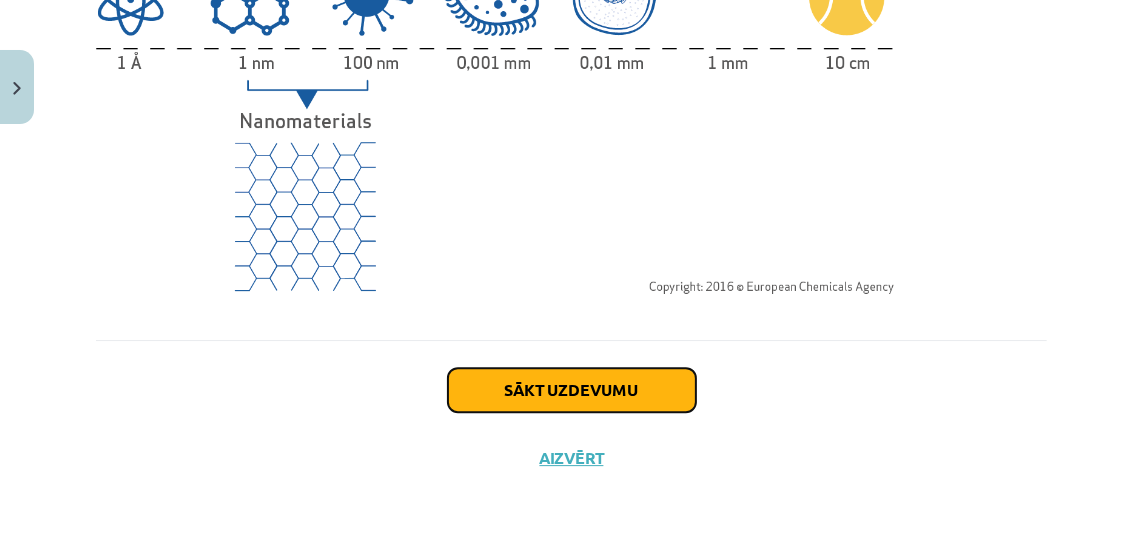 click on "Sākt uzdevumu" 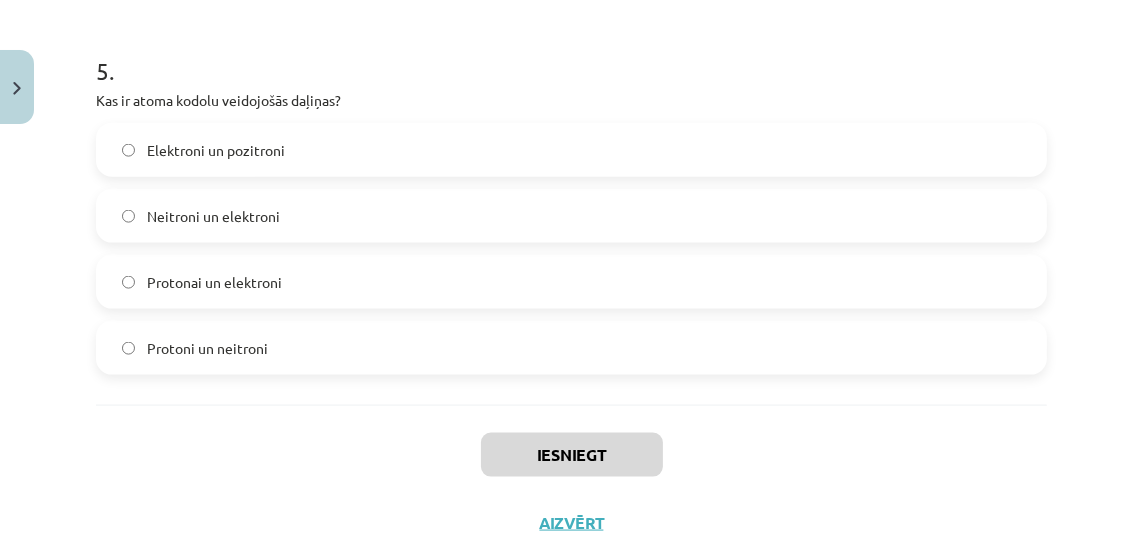 scroll, scrollTop: 2013, scrollLeft: 0, axis: vertical 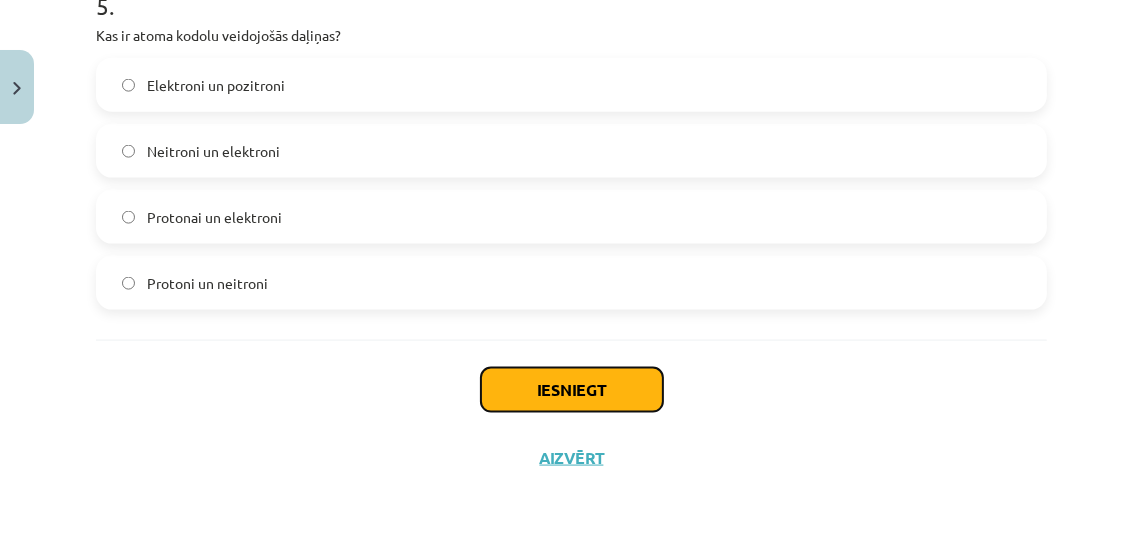 click on "Iesniegt" 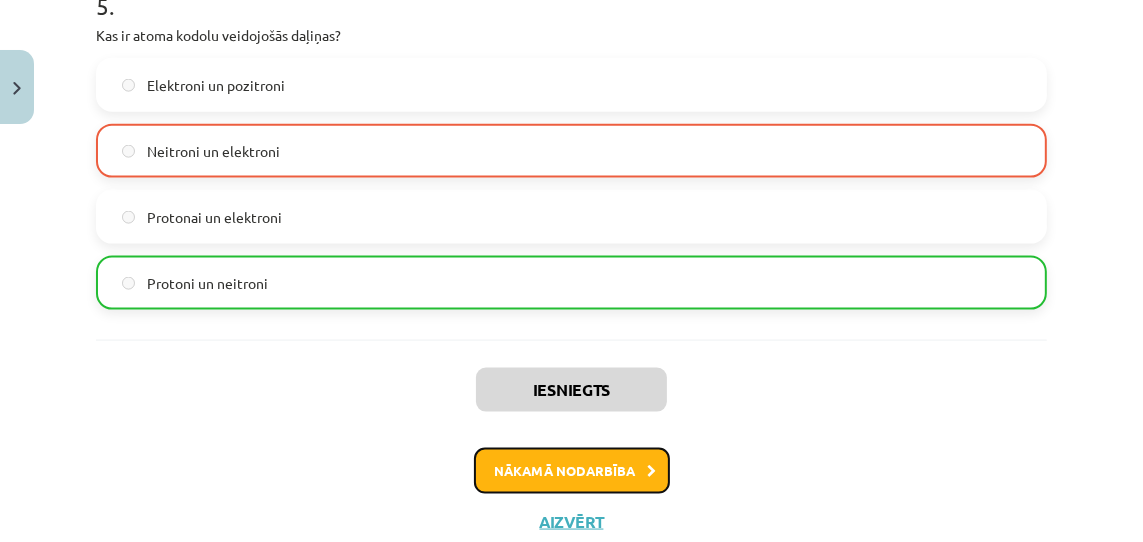 click on "Nākamā nodarbība" 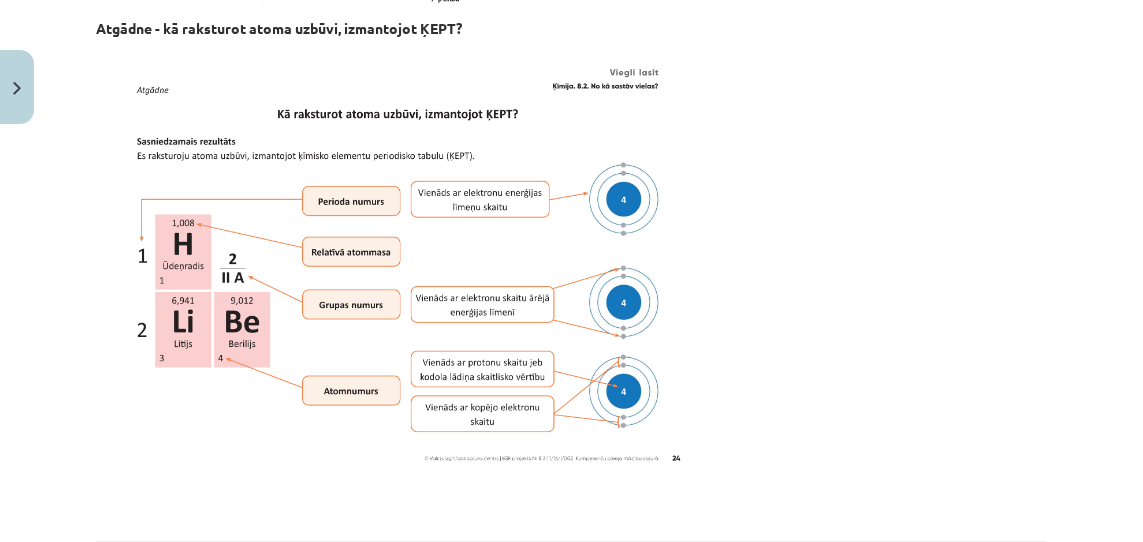 scroll, scrollTop: 3303, scrollLeft: 0, axis: vertical 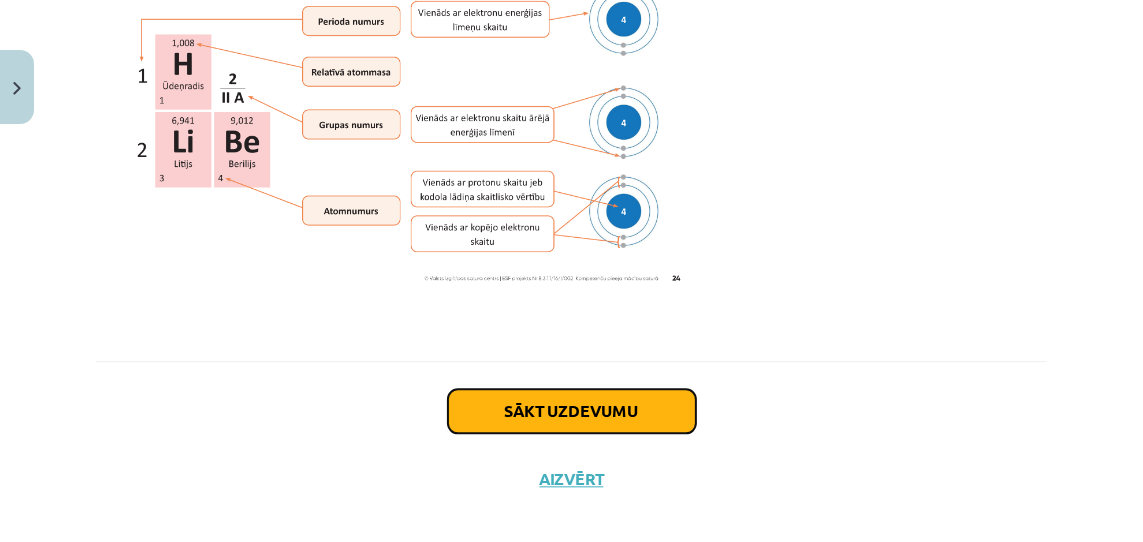 click on "Sākt uzdevumu" 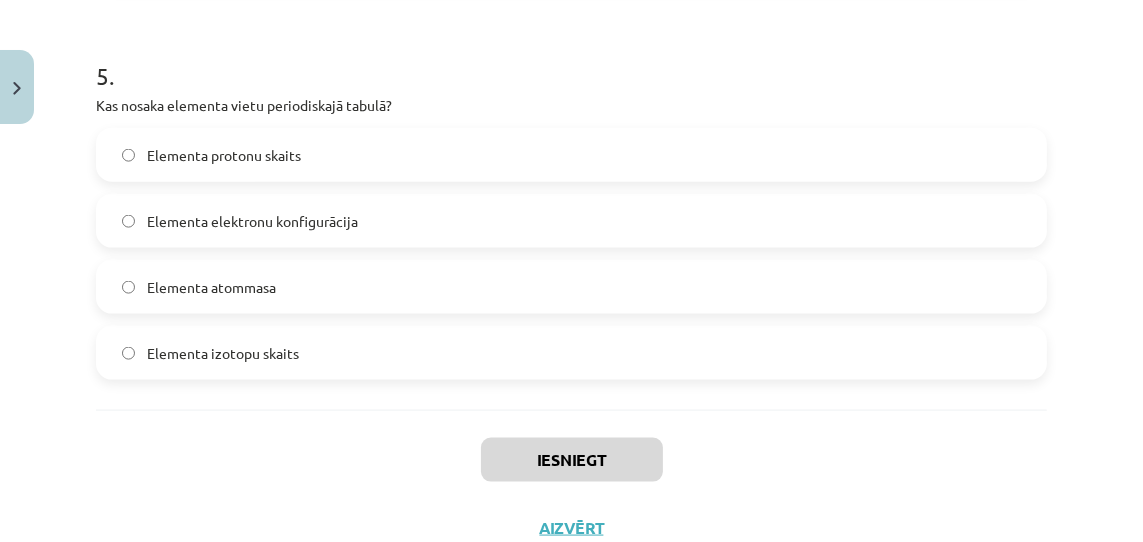 scroll, scrollTop: 1940, scrollLeft: 0, axis: vertical 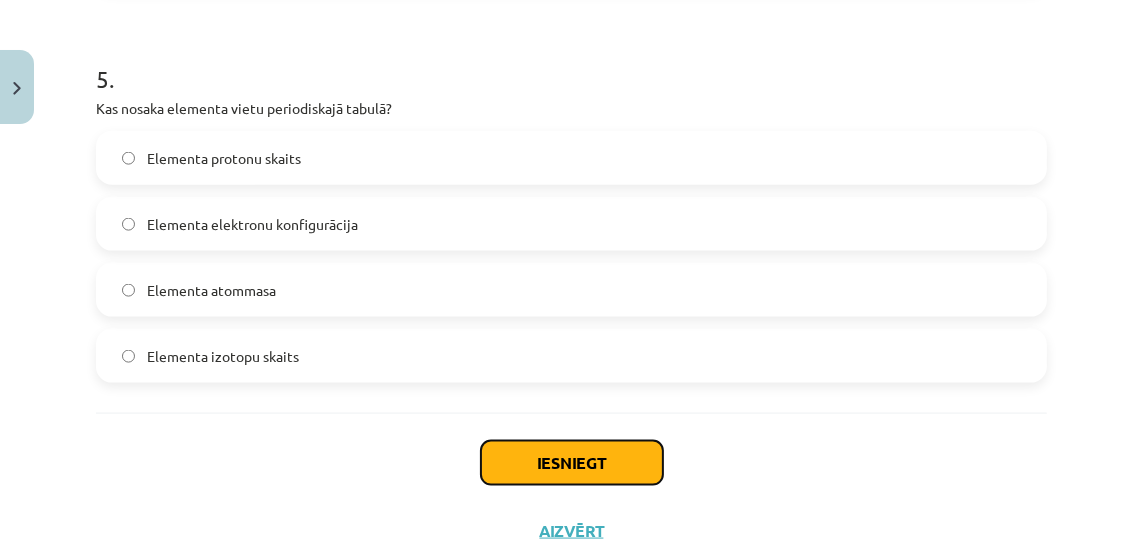 drag, startPoint x: 552, startPoint y: 451, endPoint x: 538, endPoint y: 447, distance: 14.56022 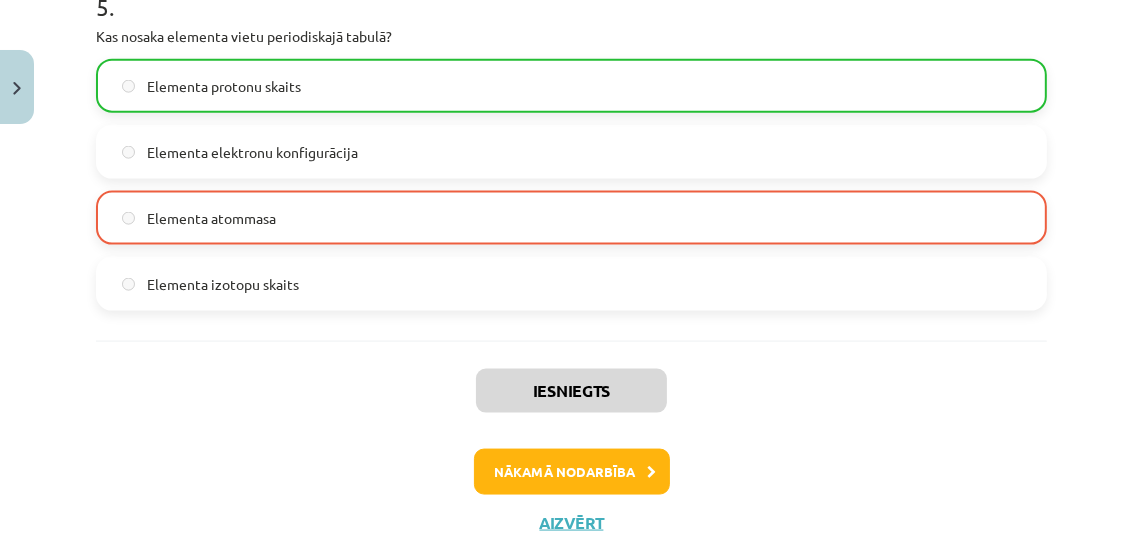 scroll, scrollTop: 2005, scrollLeft: 0, axis: vertical 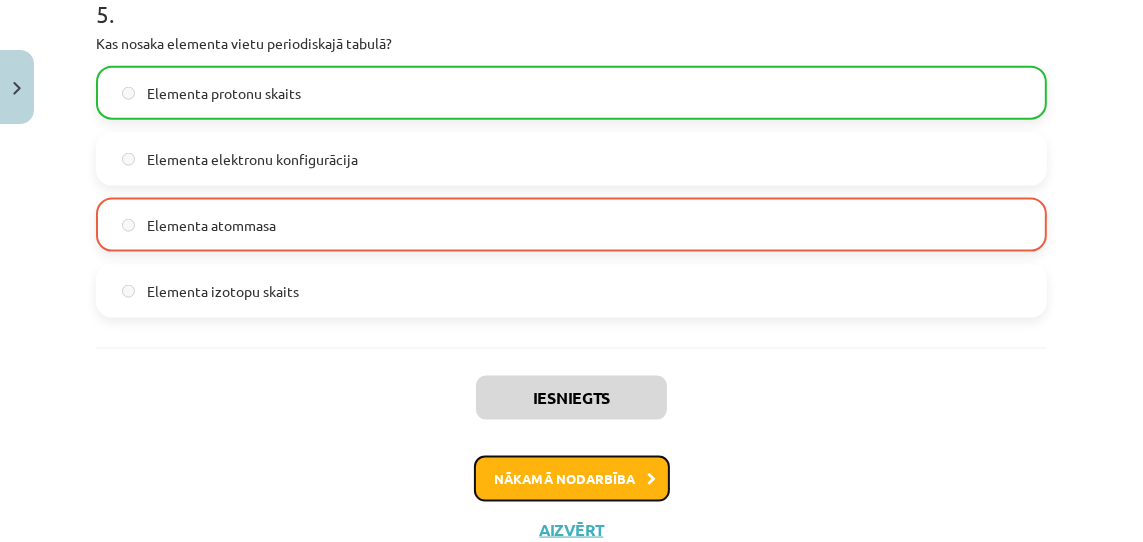click on "Nākamā nodarbība" 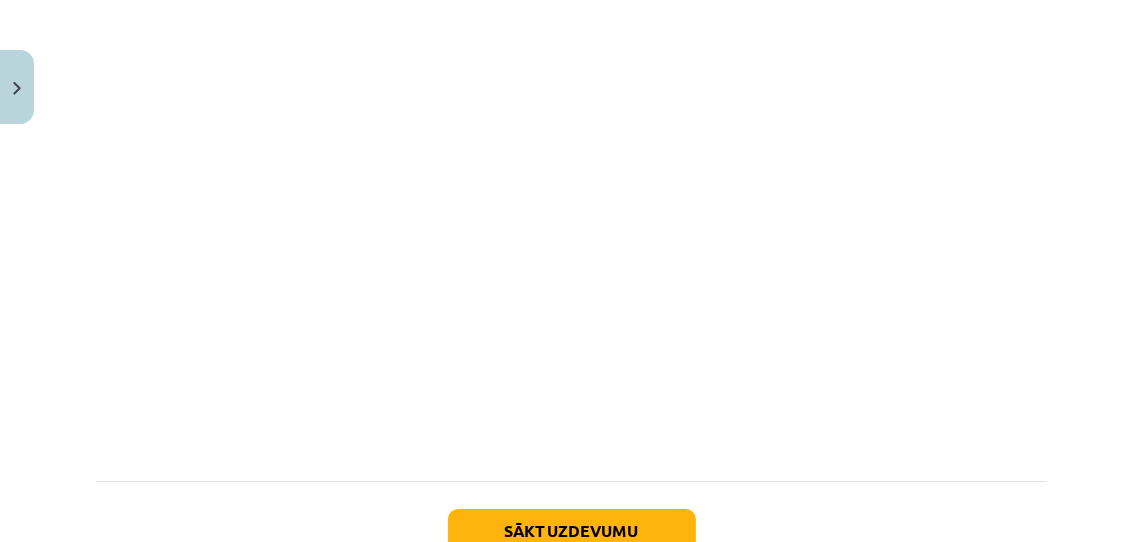 scroll, scrollTop: 5258, scrollLeft: 0, axis: vertical 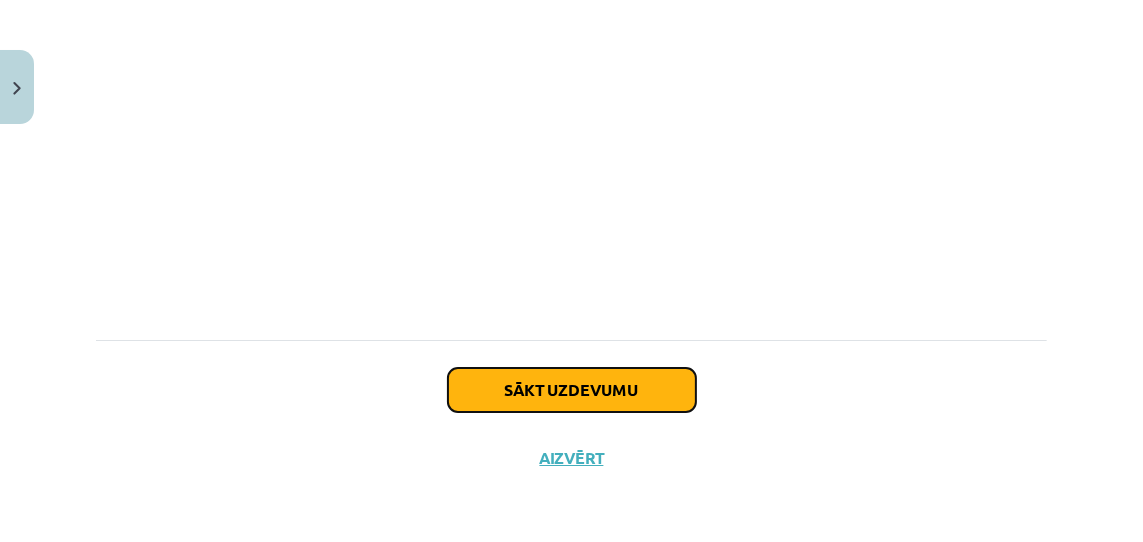 click on "Sākt uzdevumu" 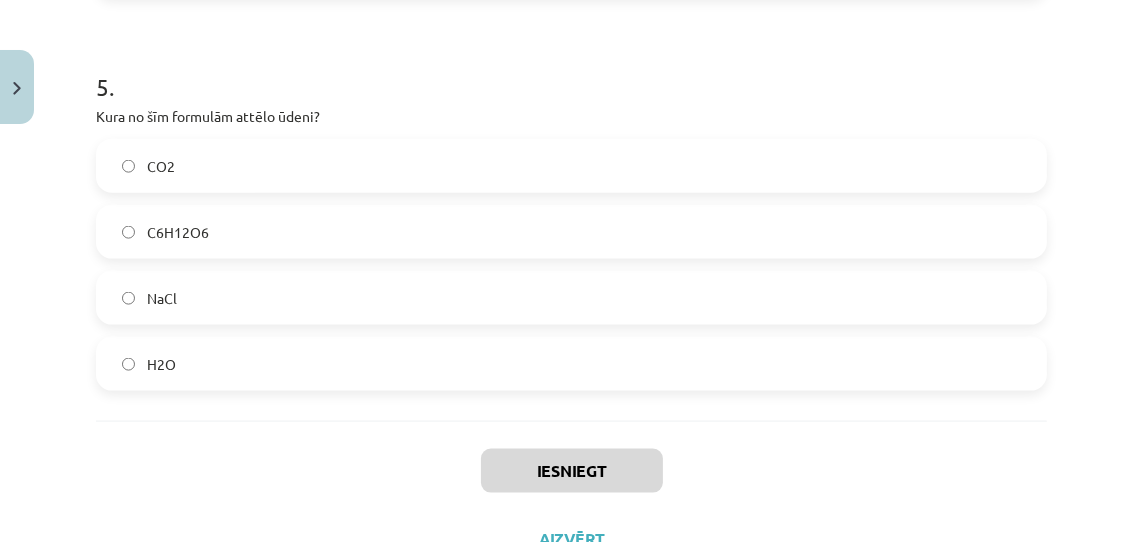 scroll, scrollTop: 2013, scrollLeft: 0, axis: vertical 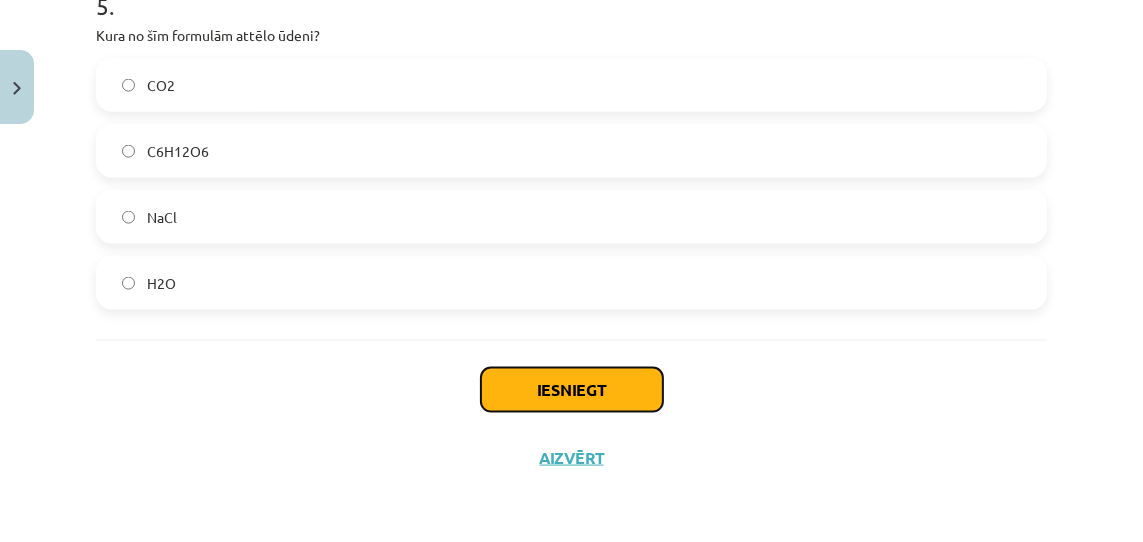 click on "Iesniegt" 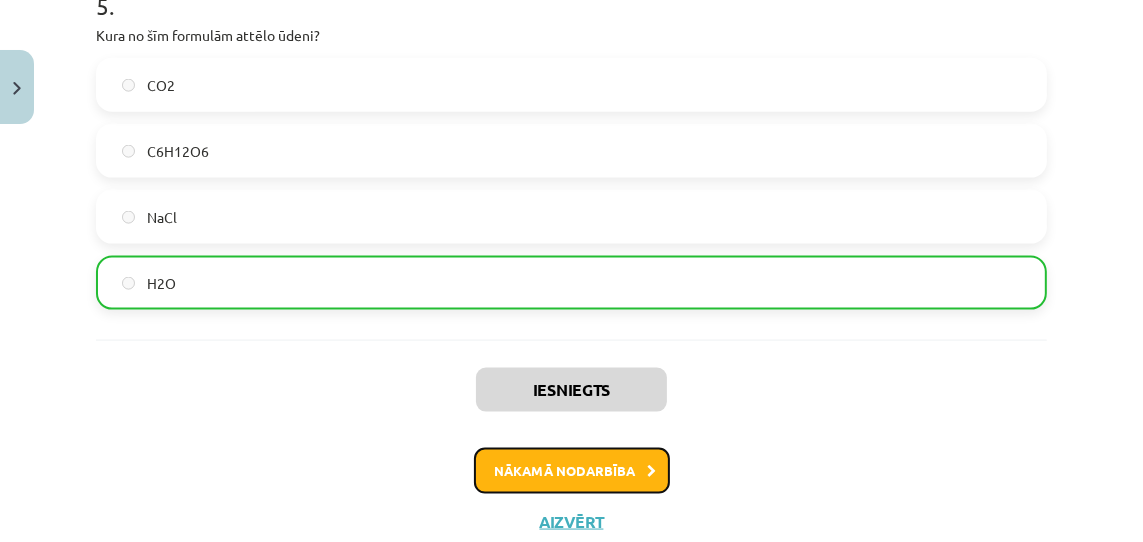 click on "Nākamā nodarbība" 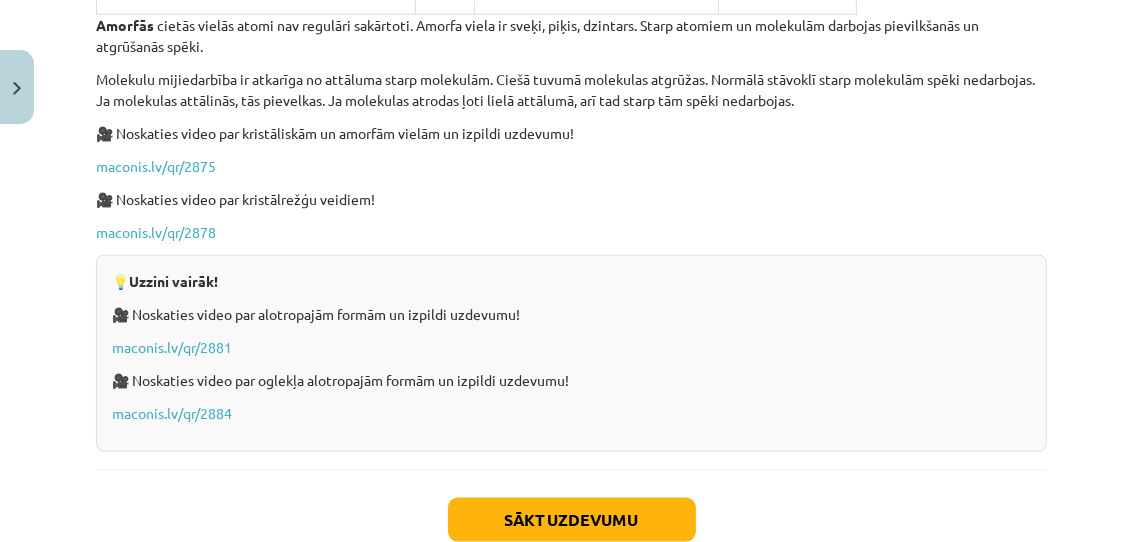 scroll, scrollTop: 1920, scrollLeft: 0, axis: vertical 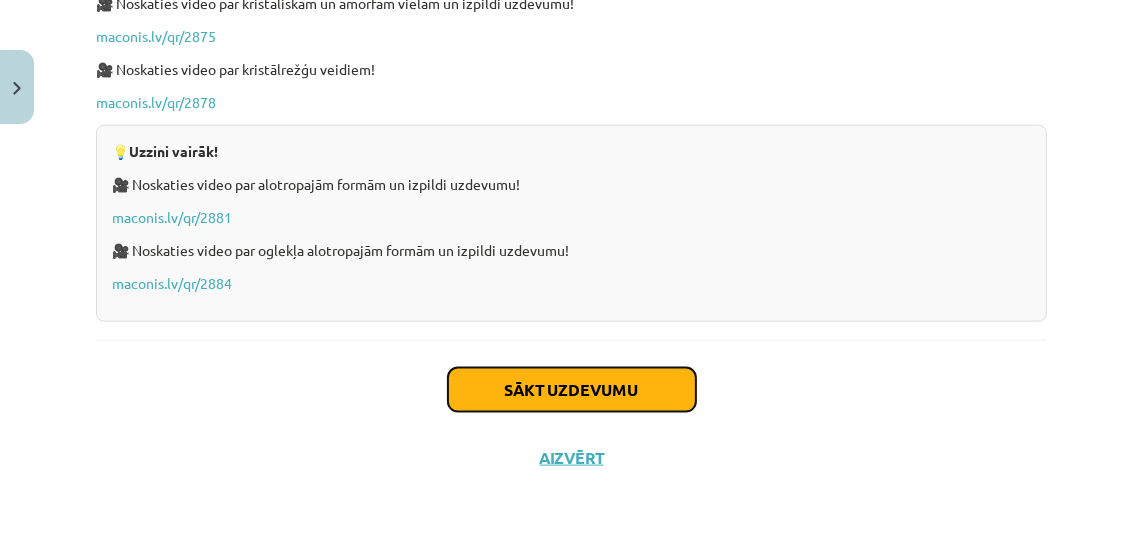 click on "Sākt uzdevumu" 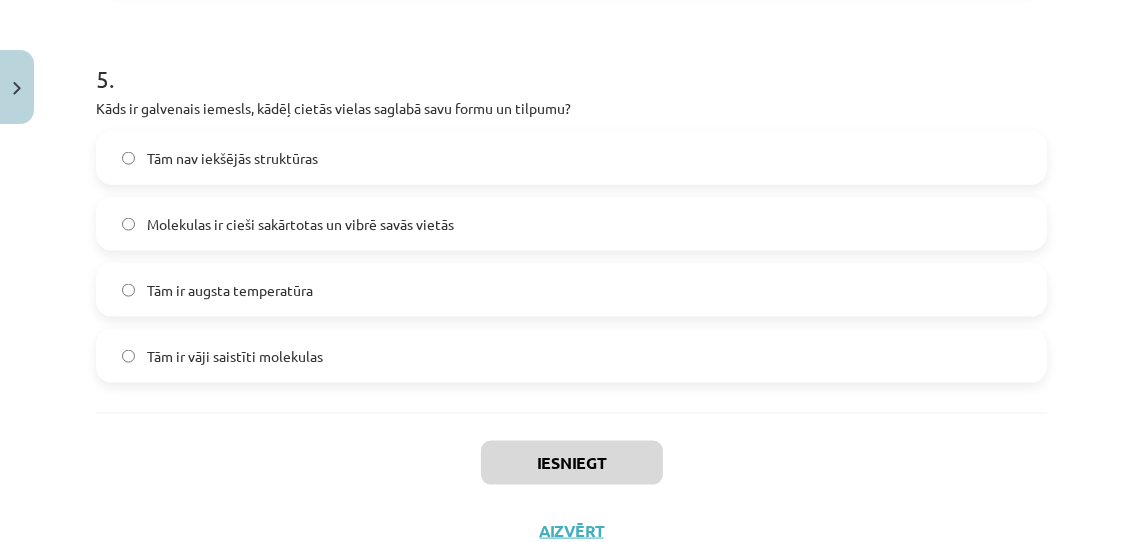 scroll, scrollTop: 2013, scrollLeft: 0, axis: vertical 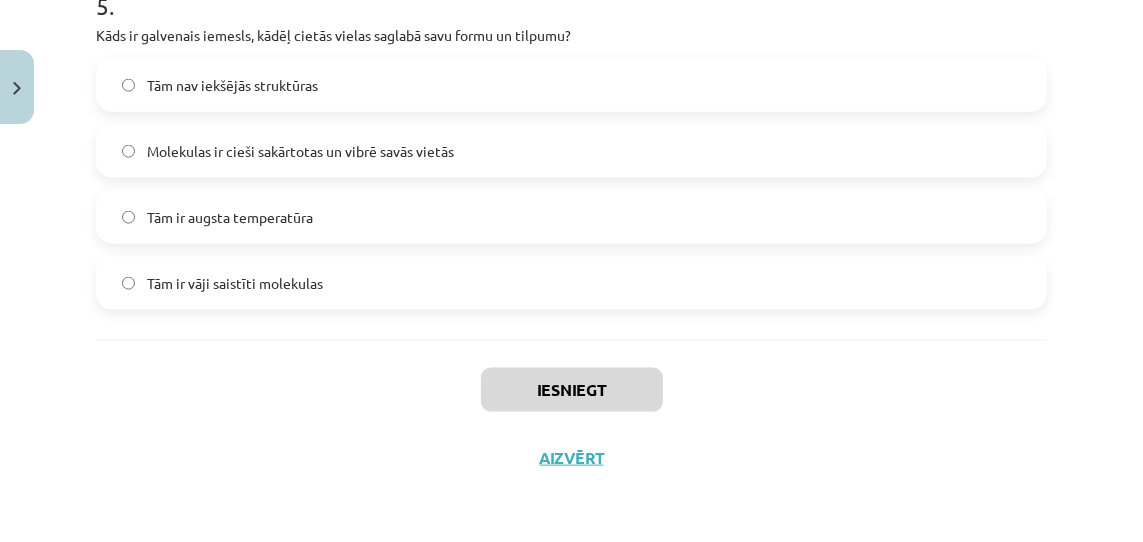click on "Molekulas ir cieši sakārtotas un vibrē savās vietās" 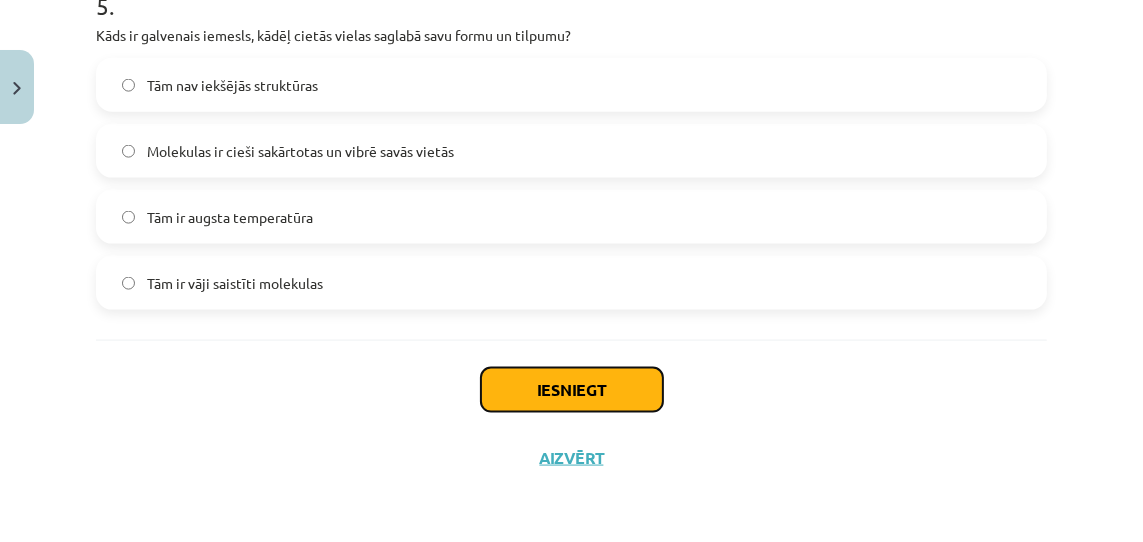 click on "Iesniegt" 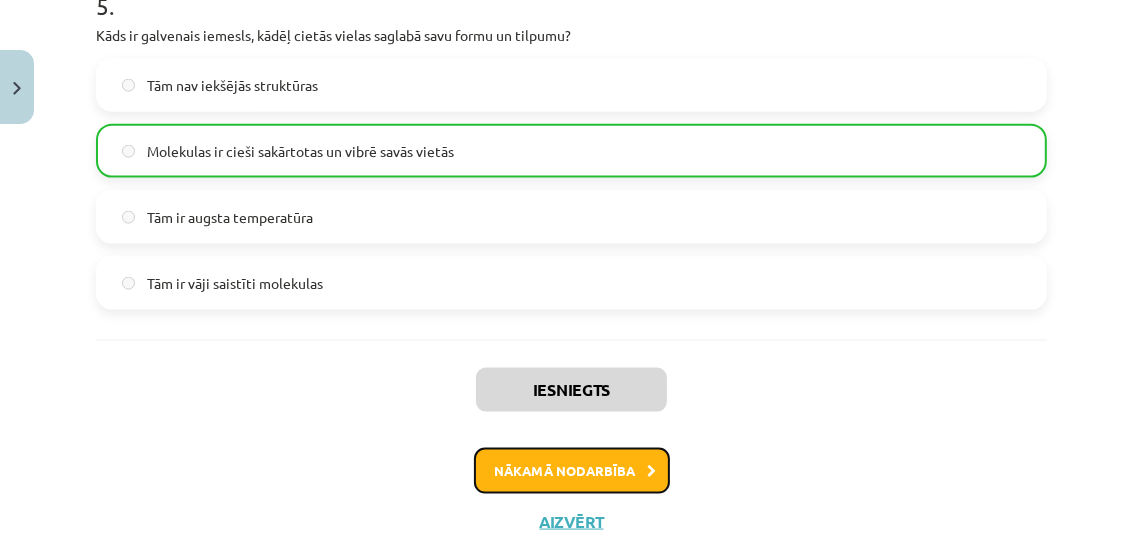 click on "Nākamā nodarbība" 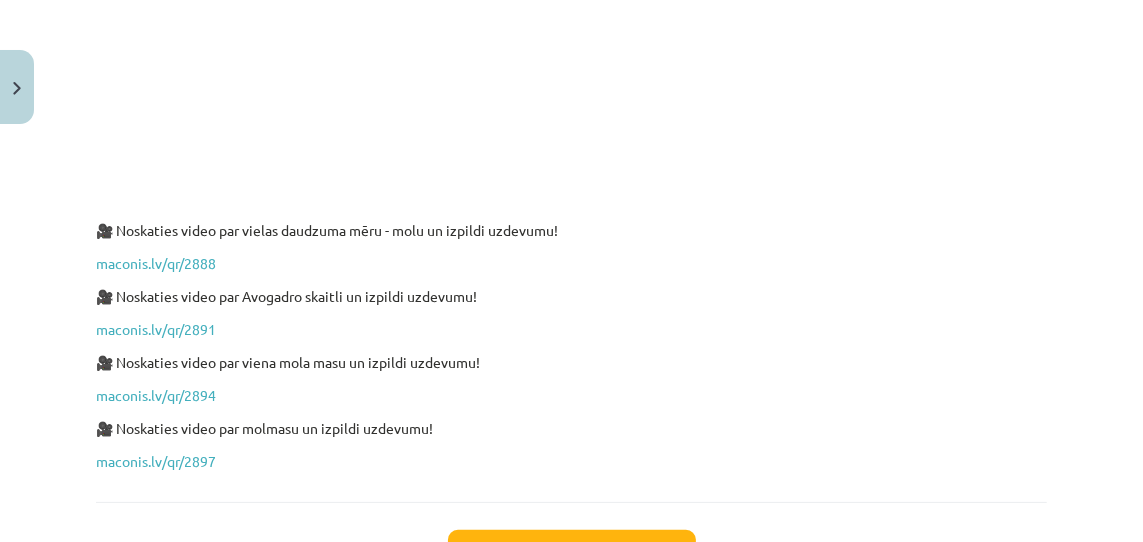 scroll, scrollTop: 1113, scrollLeft: 0, axis: vertical 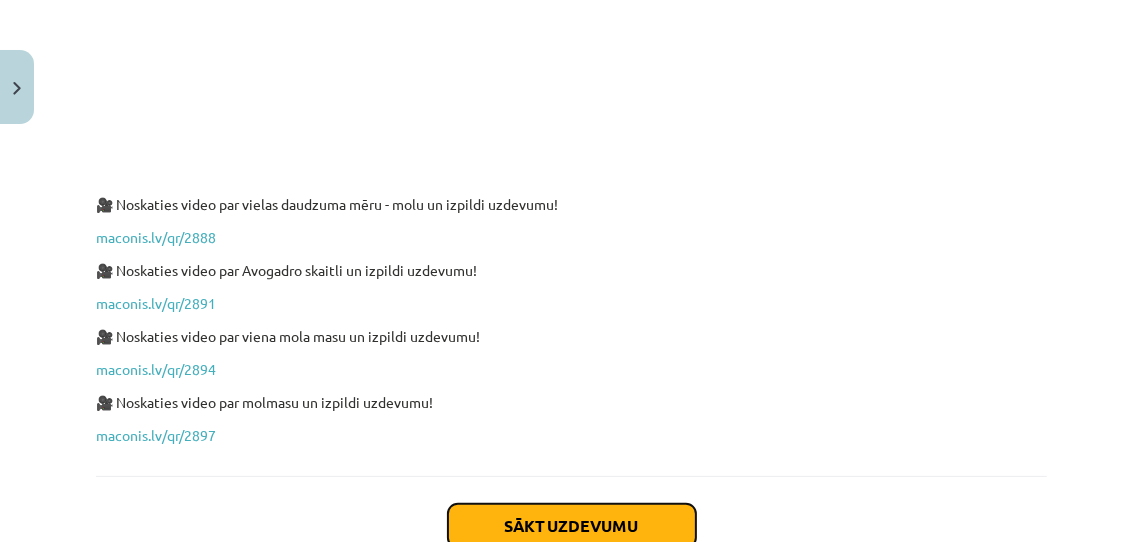 click on "Sākt uzdevumu" 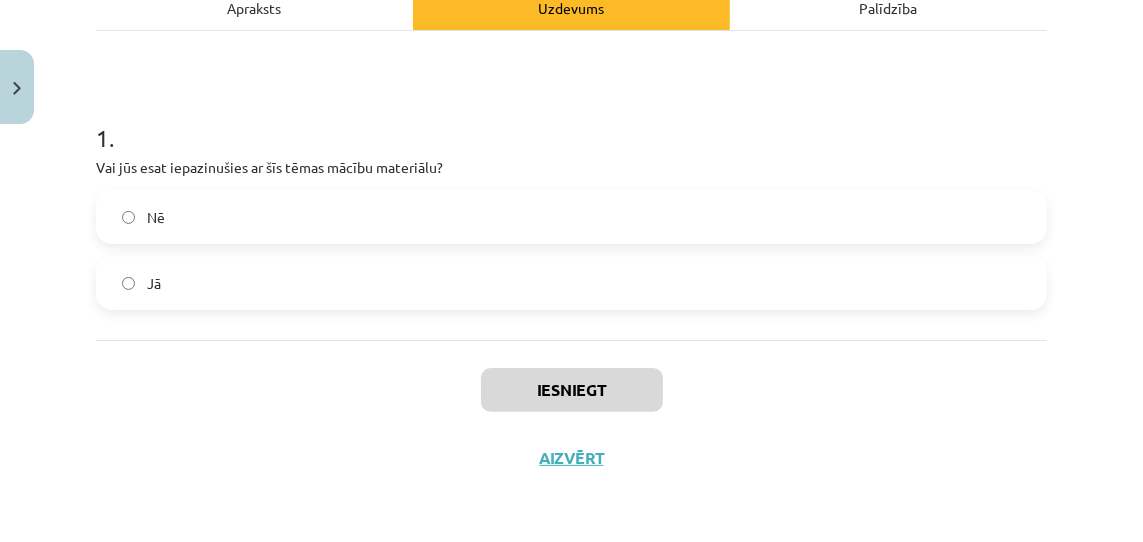 scroll, scrollTop: 309, scrollLeft: 0, axis: vertical 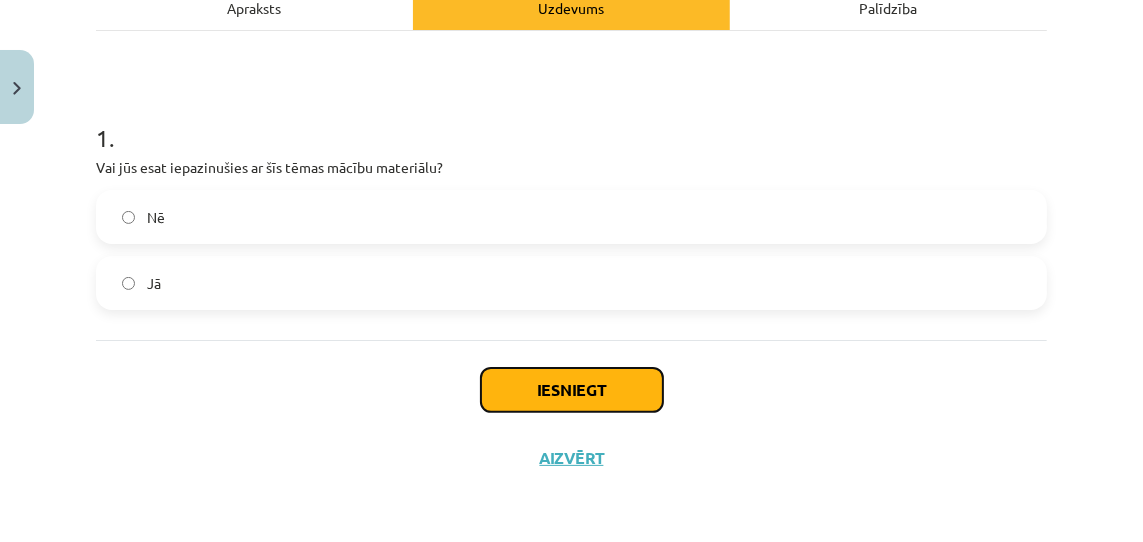 click on "Iesniegt" 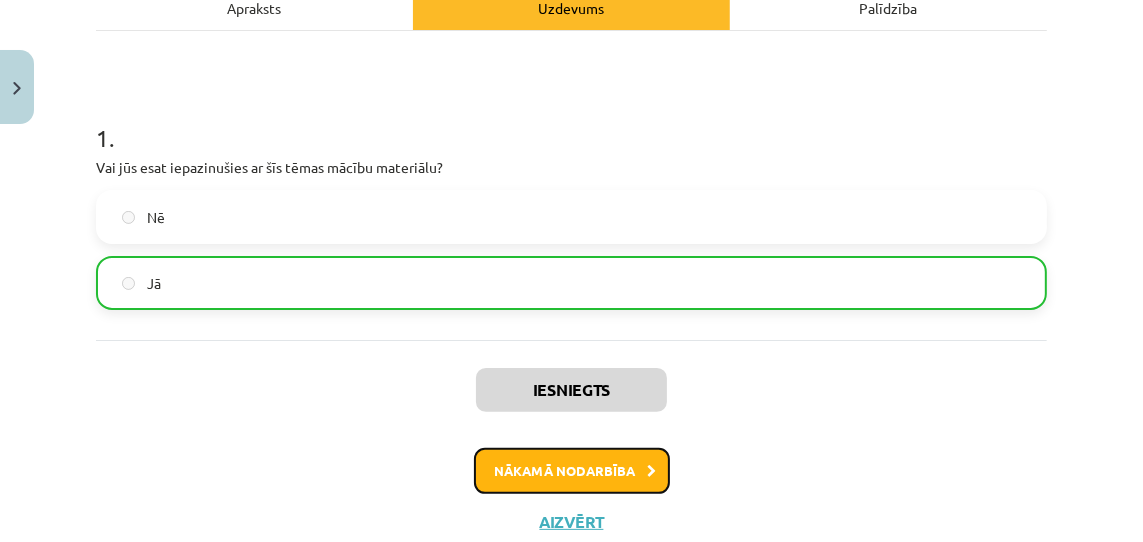 click on "Nākamā nodarbība" 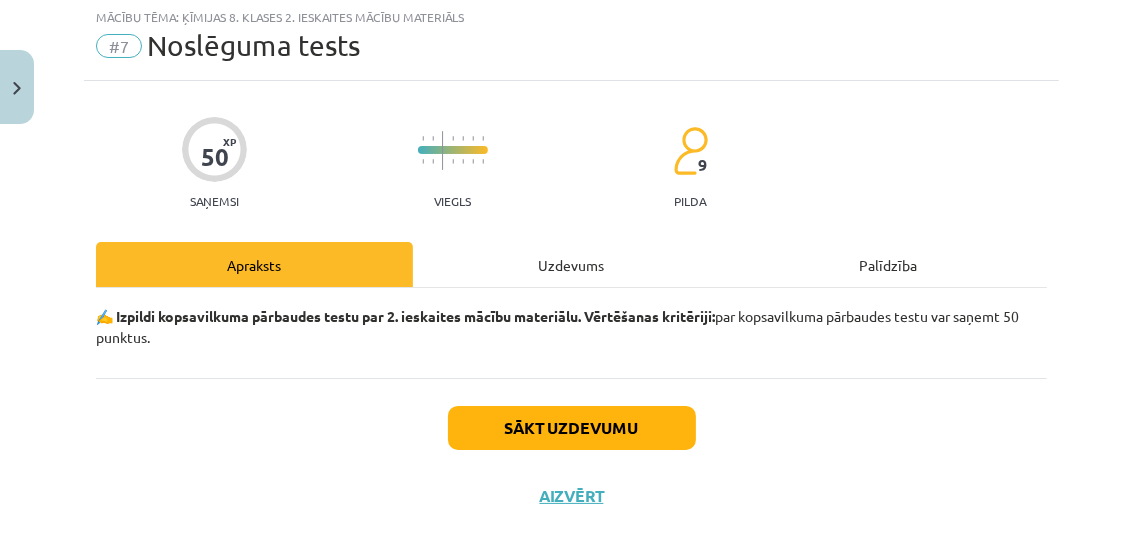 scroll, scrollTop: 50, scrollLeft: 0, axis: vertical 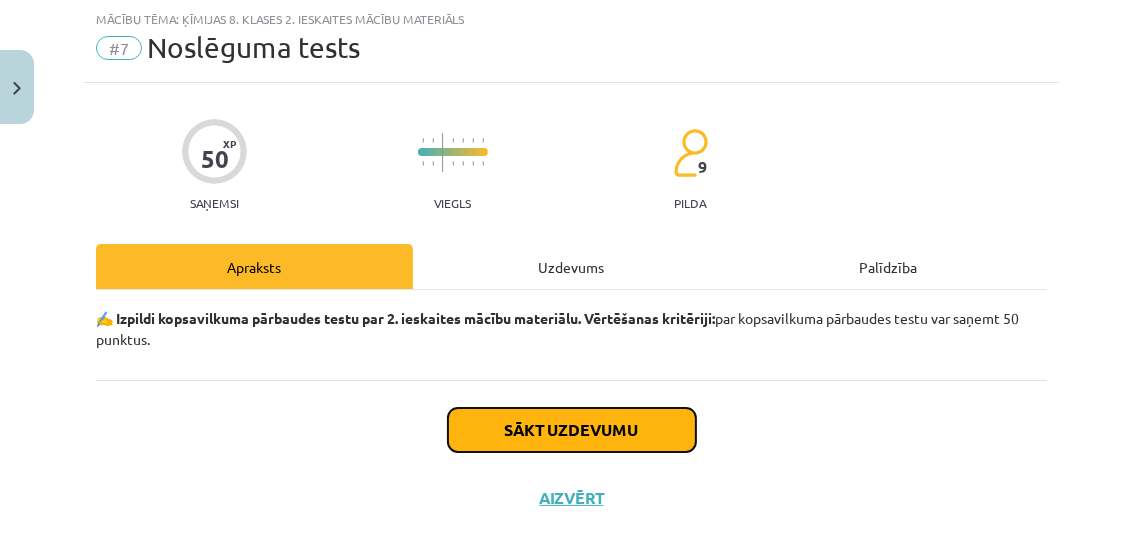 click on "Sākt uzdevumu" 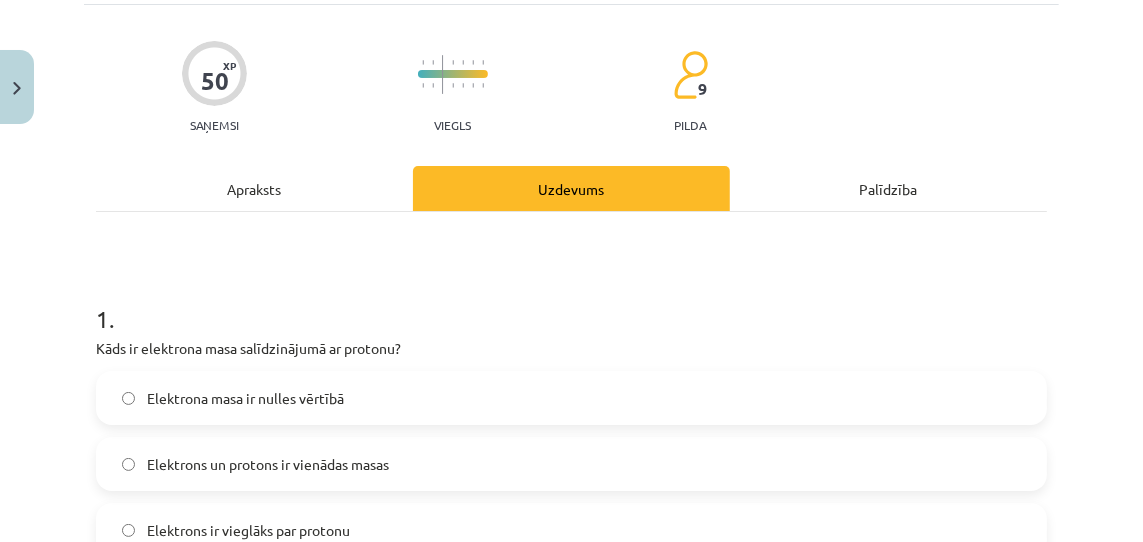 scroll, scrollTop: 129, scrollLeft: 0, axis: vertical 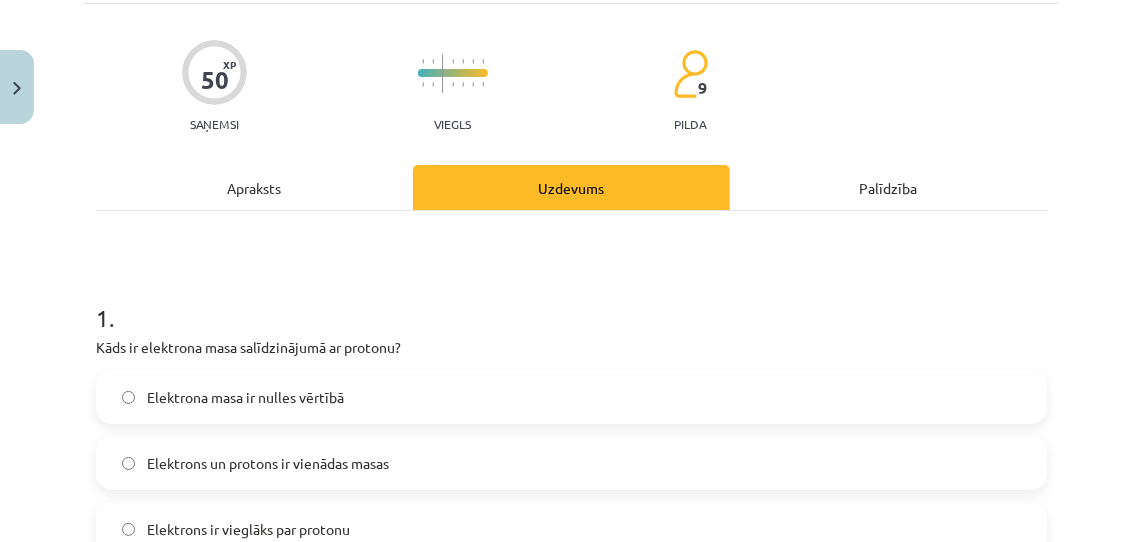 click on "Kāds ir elektrona masa salīdzinājumā ar protonu?" 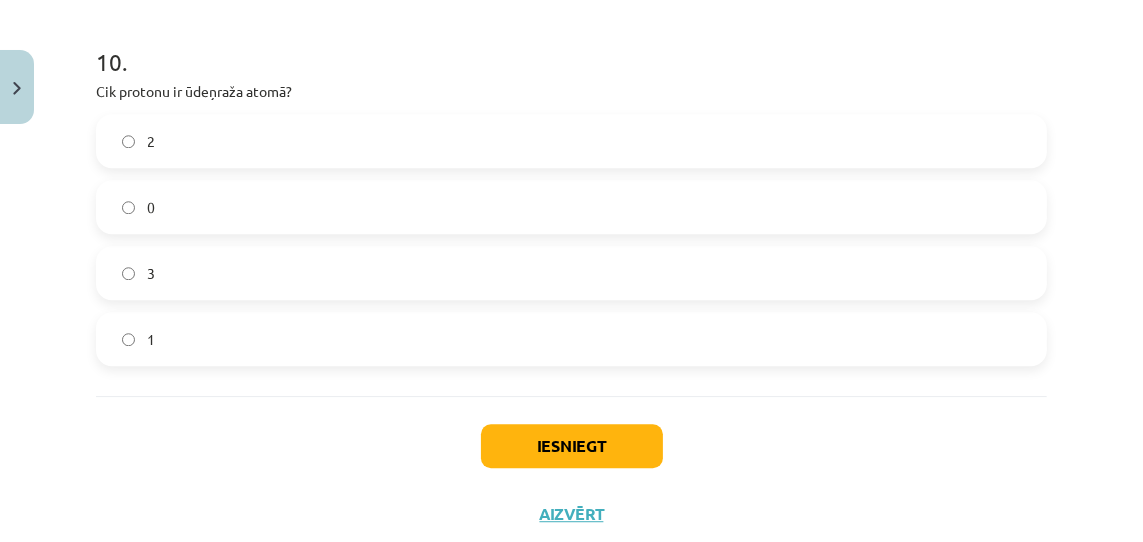 scroll, scrollTop: 3978, scrollLeft: 0, axis: vertical 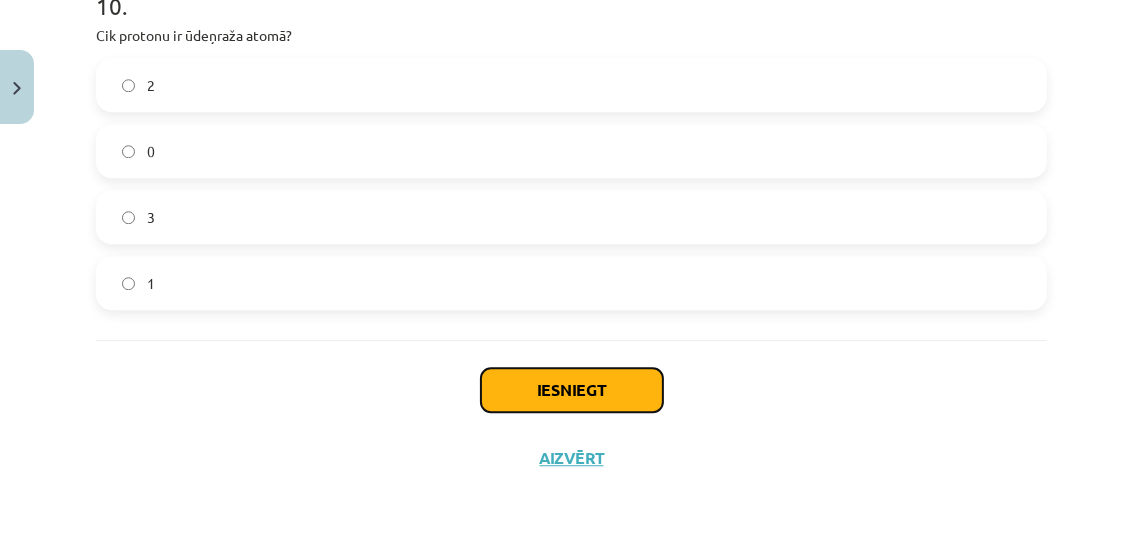 click on "Iesniegt" 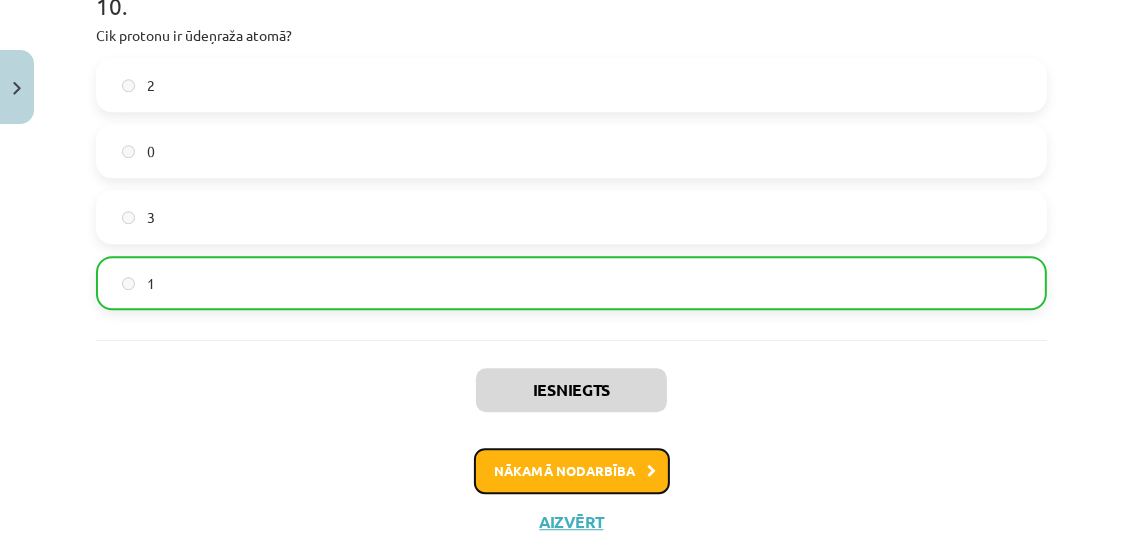 click on "Nākamā nodarbība" 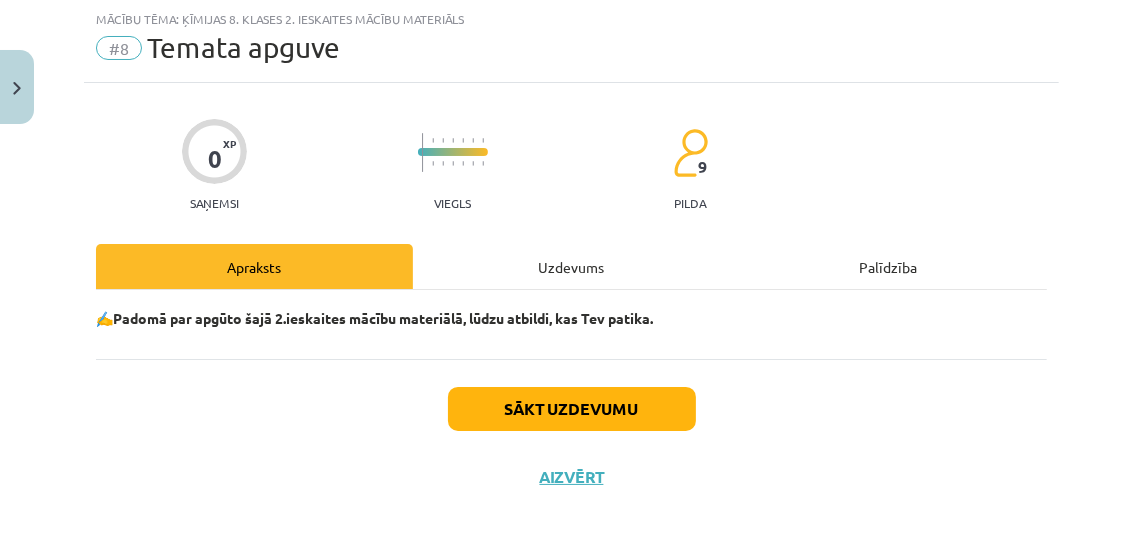 scroll, scrollTop: 69, scrollLeft: 0, axis: vertical 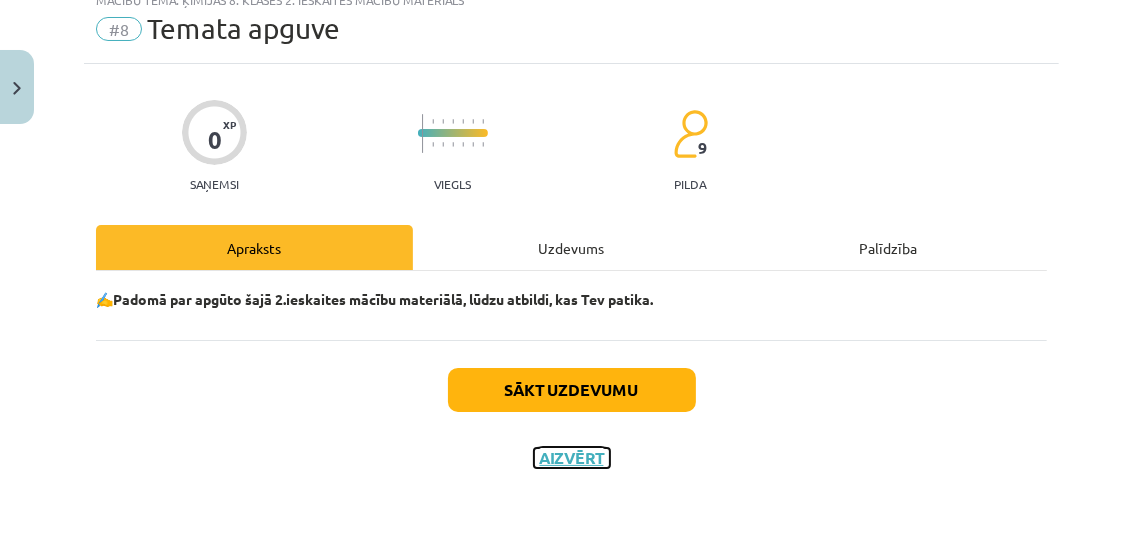 click on "Aizvērt" 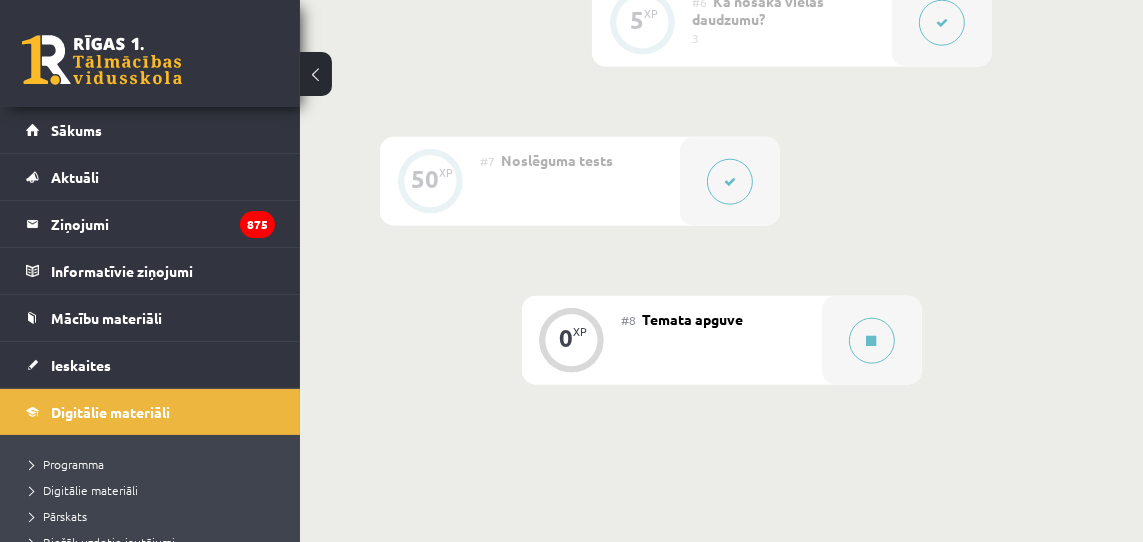 scroll, scrollTop: 1624, scrollLeft: 0, axis: vertical 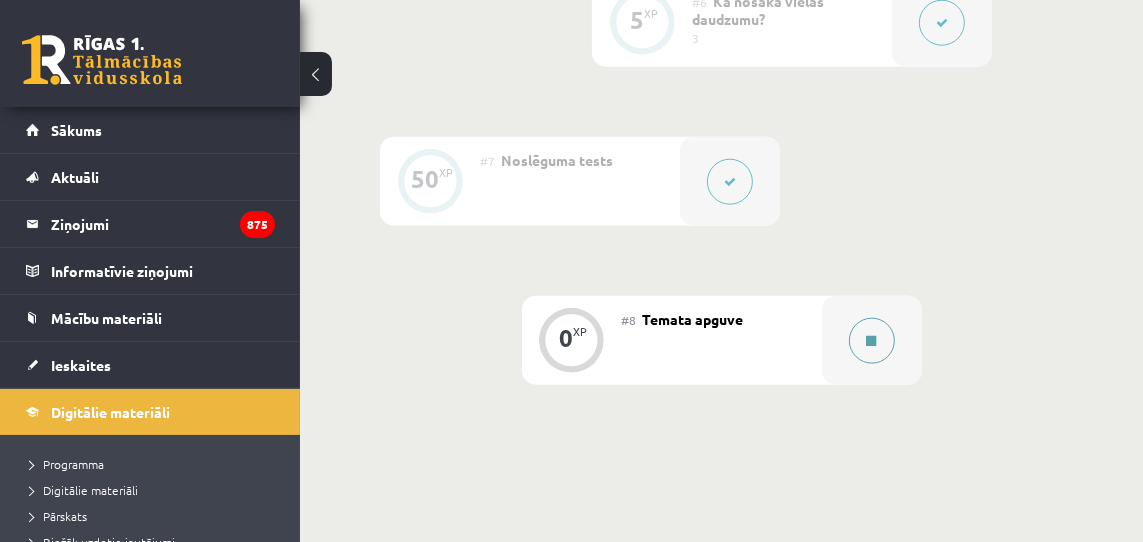 click 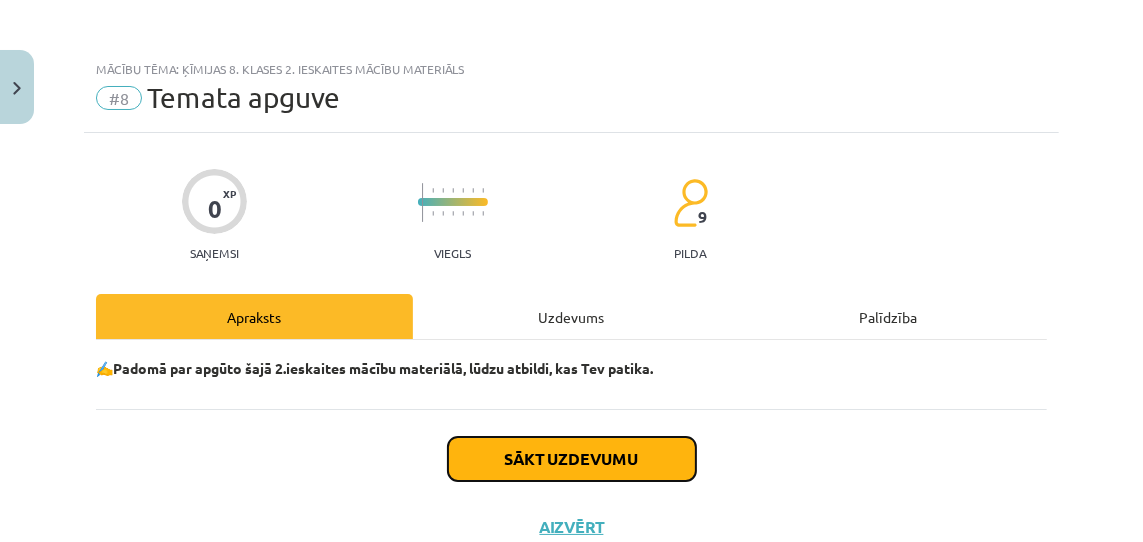 click on "Sākt uzdevumu" 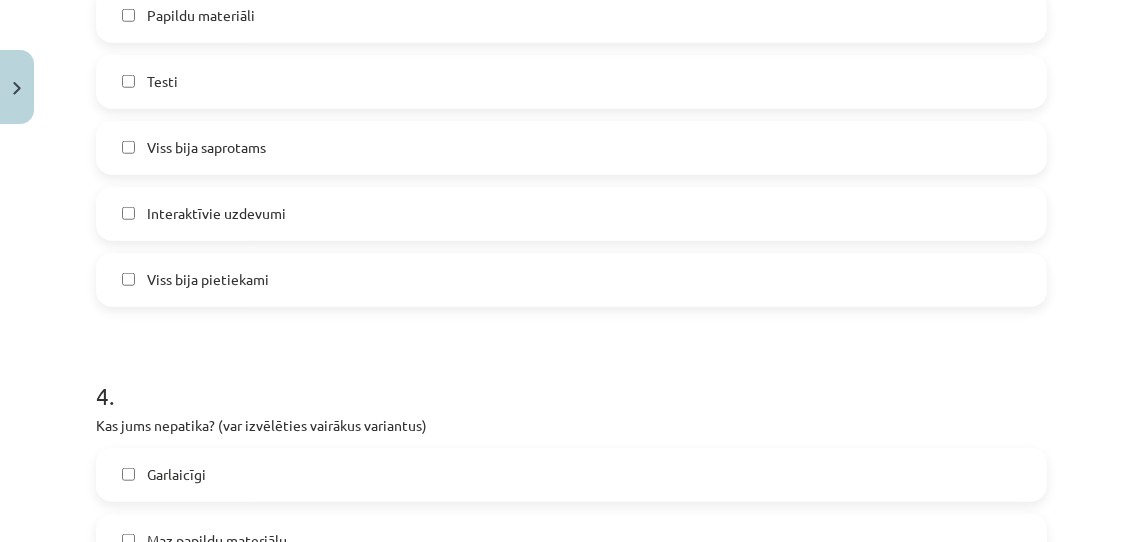 scroll, scrollTop: 1974, scrollLeft: 0, axis: vertical 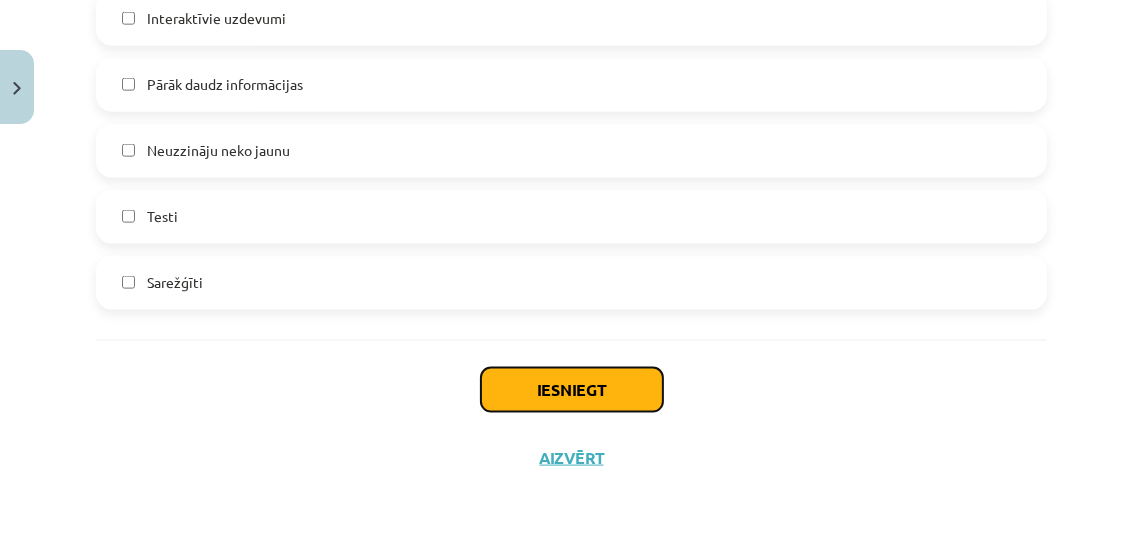click on "Iesniegt" 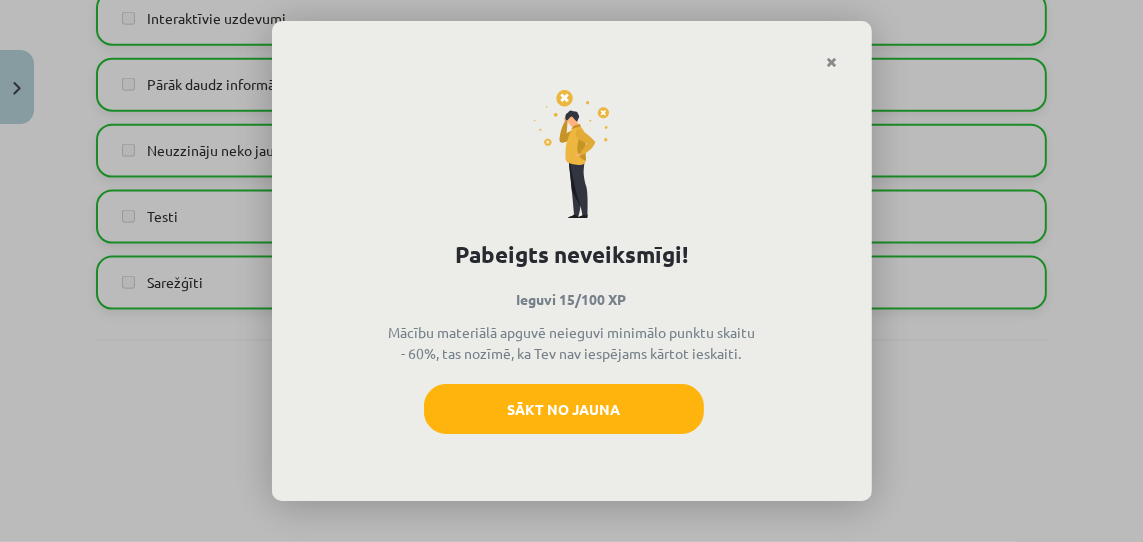 click 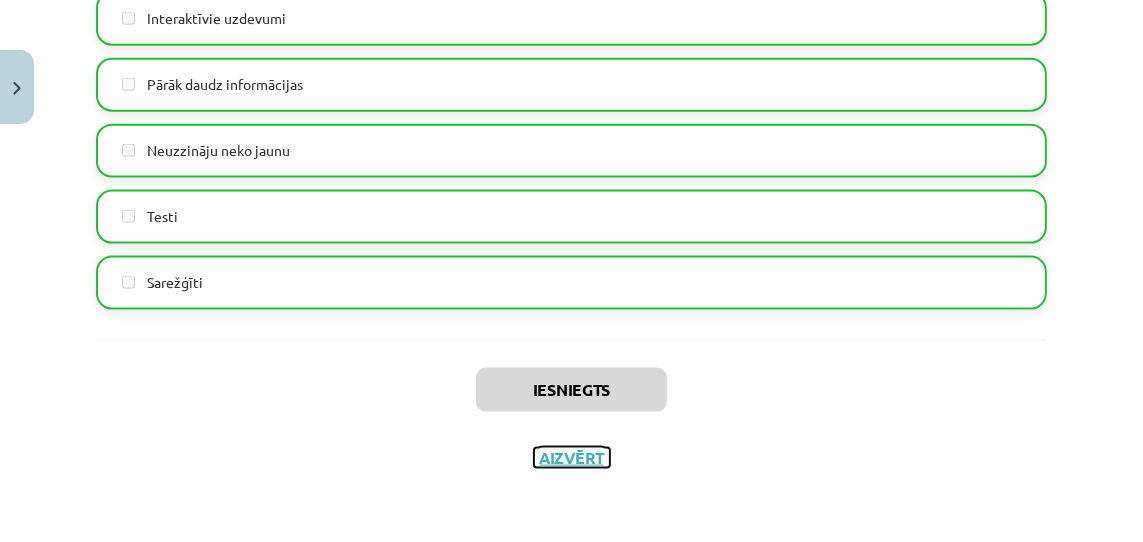 click on "Aizvērt" 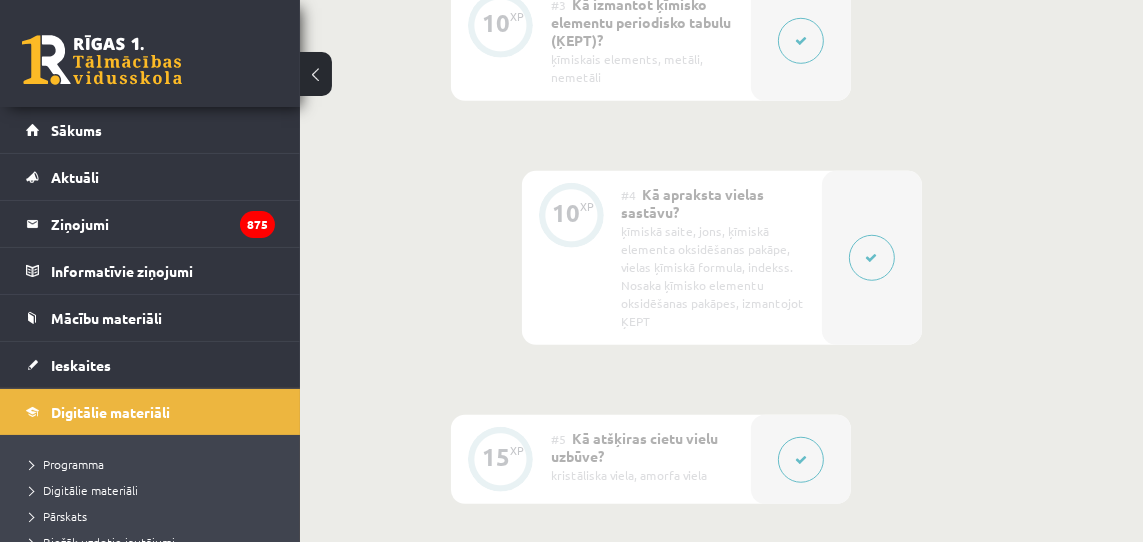 scroll, scrollTop: 0, scrollLeft: 0, axis: both 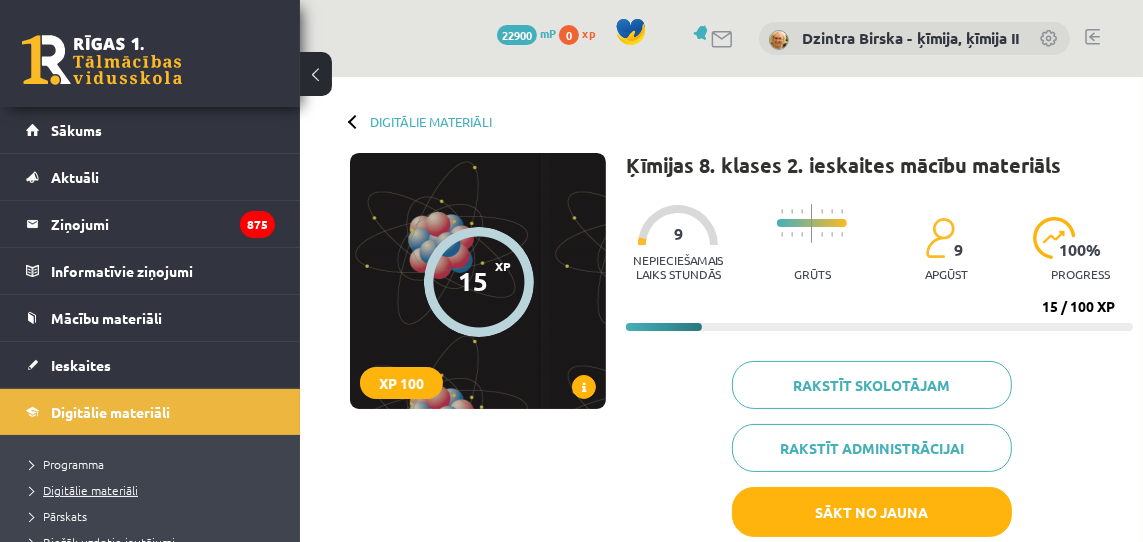 click on "Digitālie materiāli" at bounding box center (84, 490) 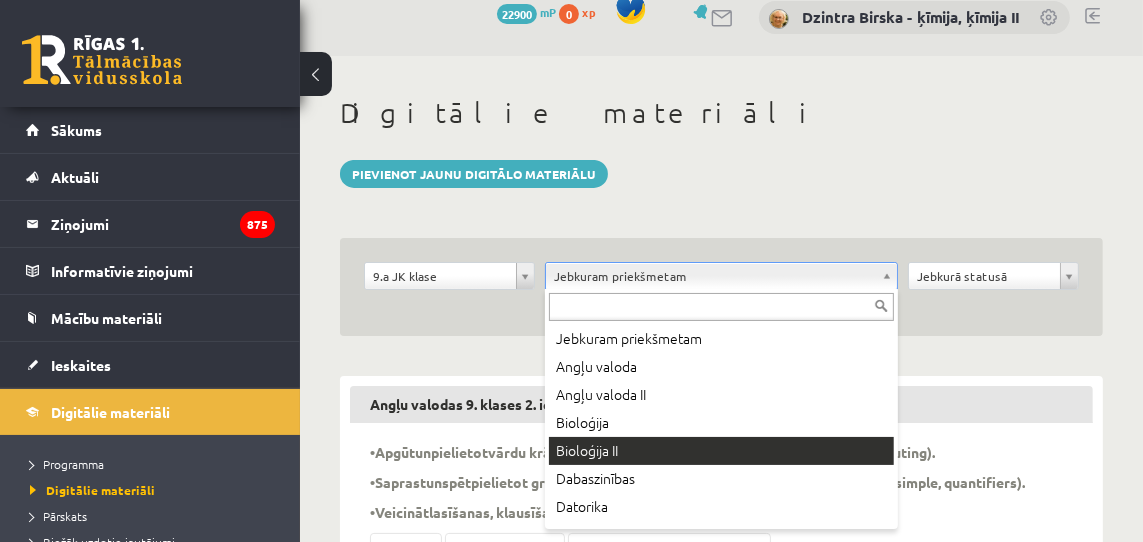scroll, scrollTop: 44, scrollLeft: 0, axis: vertical 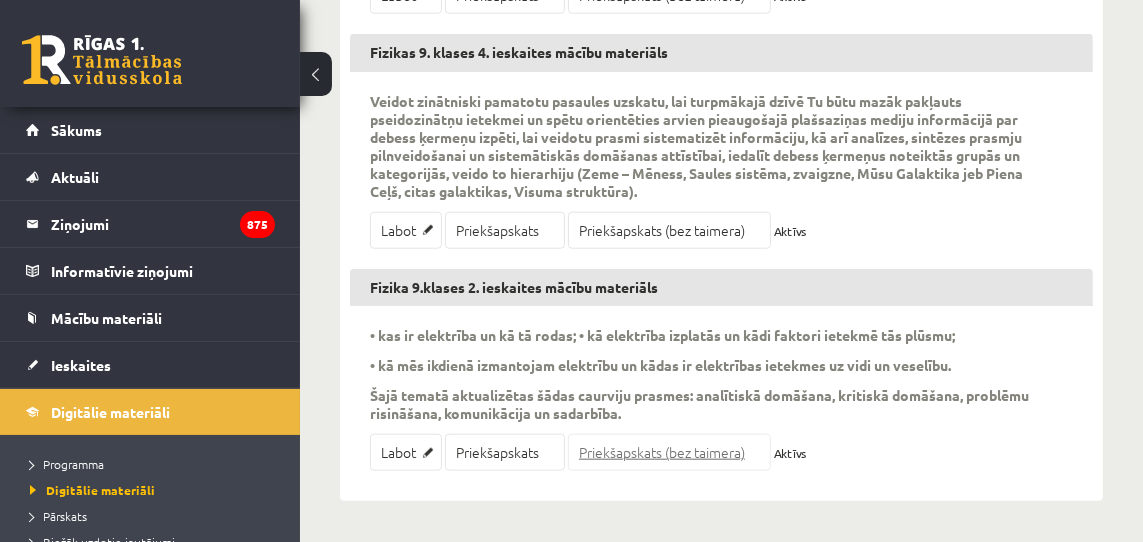 click on "Priekšapskats (bez taimera)" at bounding box center [669, 452] 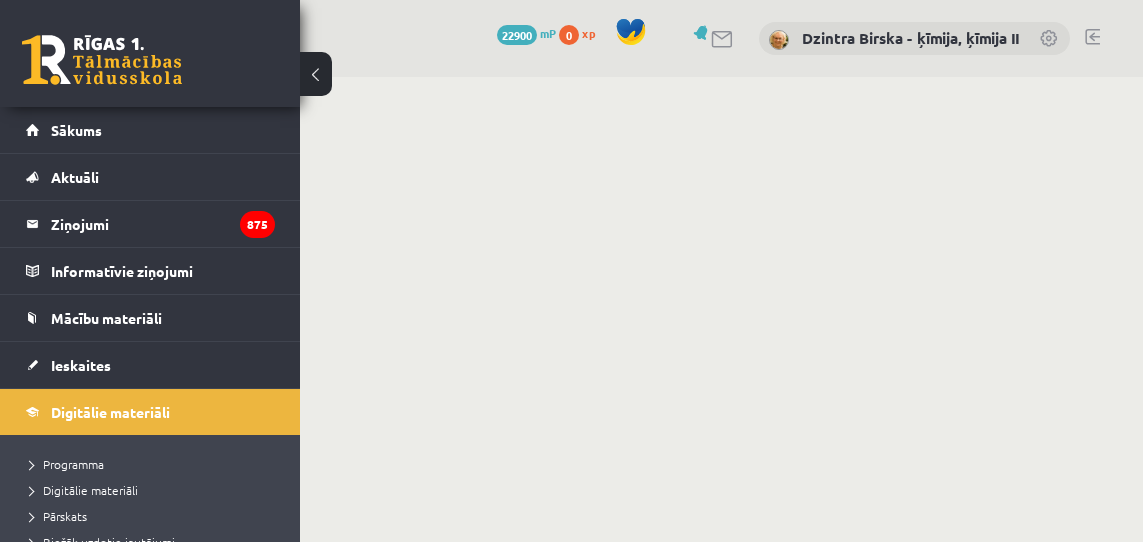 scroll, scrollTop: 0, scrollLeft: 0, axis: both 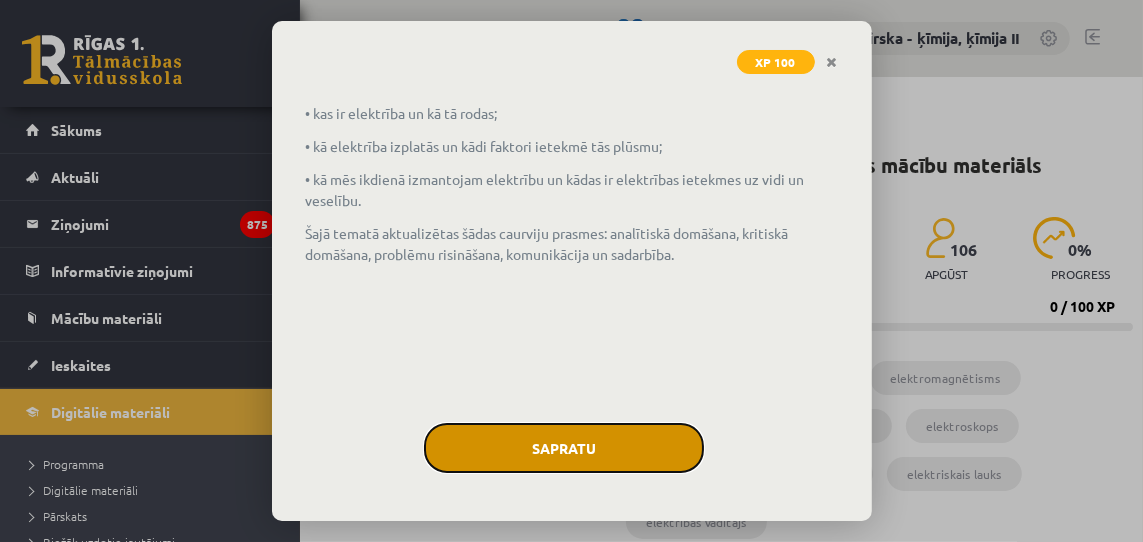 click on "Sapratu" 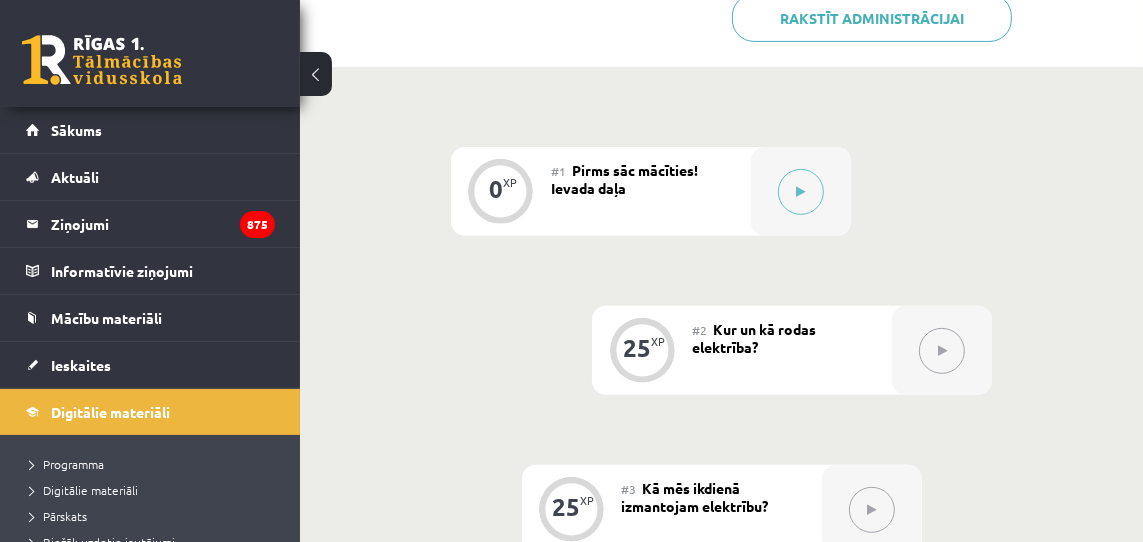 scroll, scrollTop: 551, scrollLeft: 0, axis: vertical 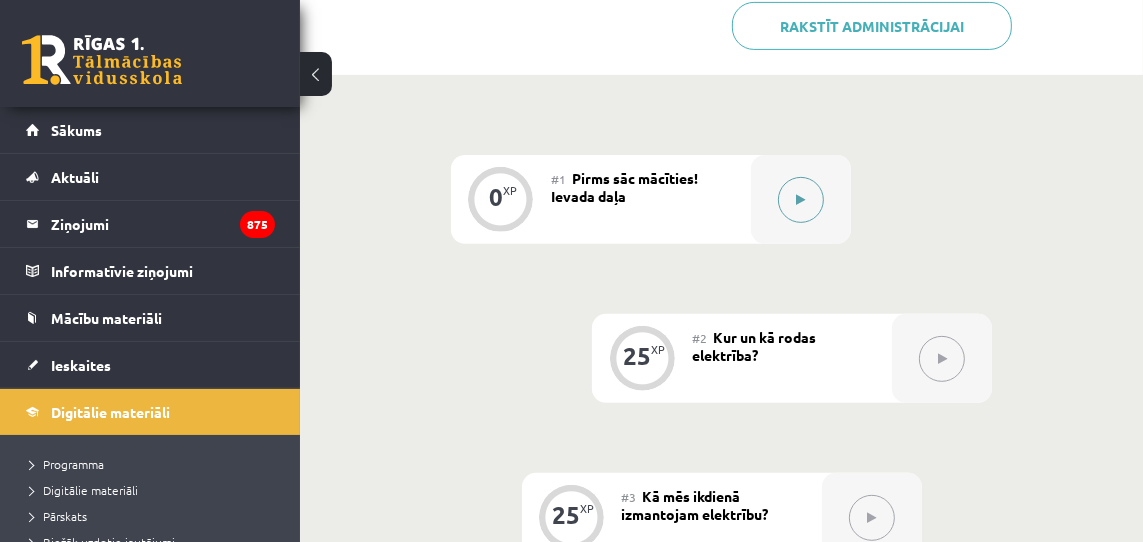 click 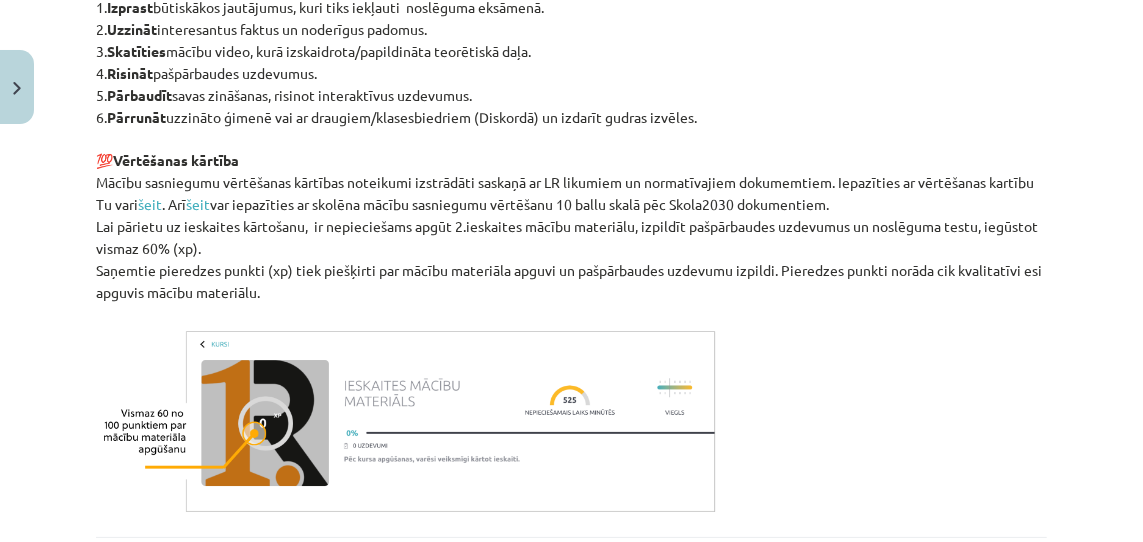 scroll, scrollTop: 1142, scrollLeft: 0, axis: vertical 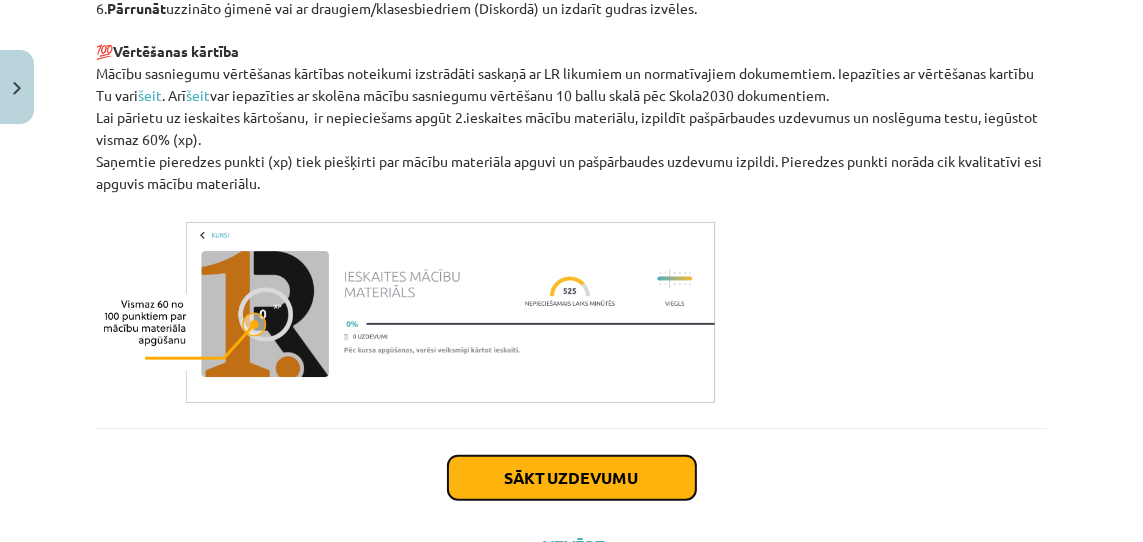 click on "Sākt uzdevumu" 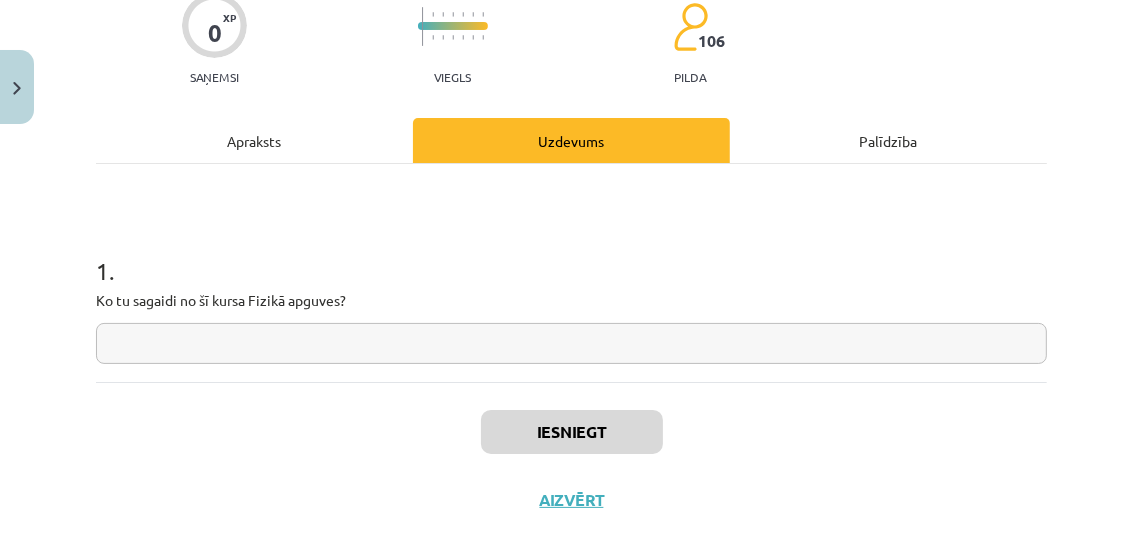 scroll, scrollTop: 100, scrollLeft: 0, axis: vertical 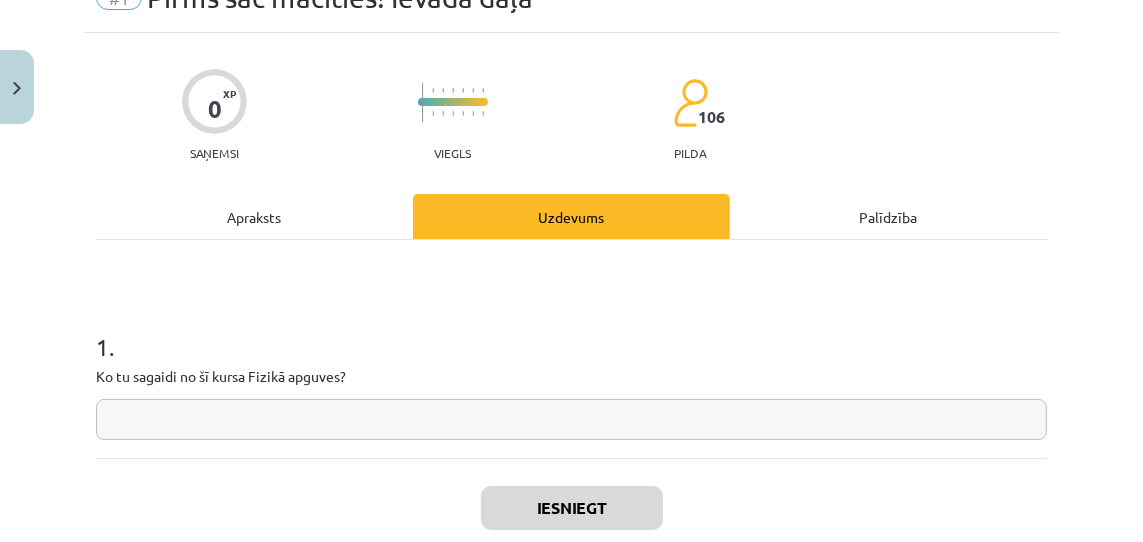 click 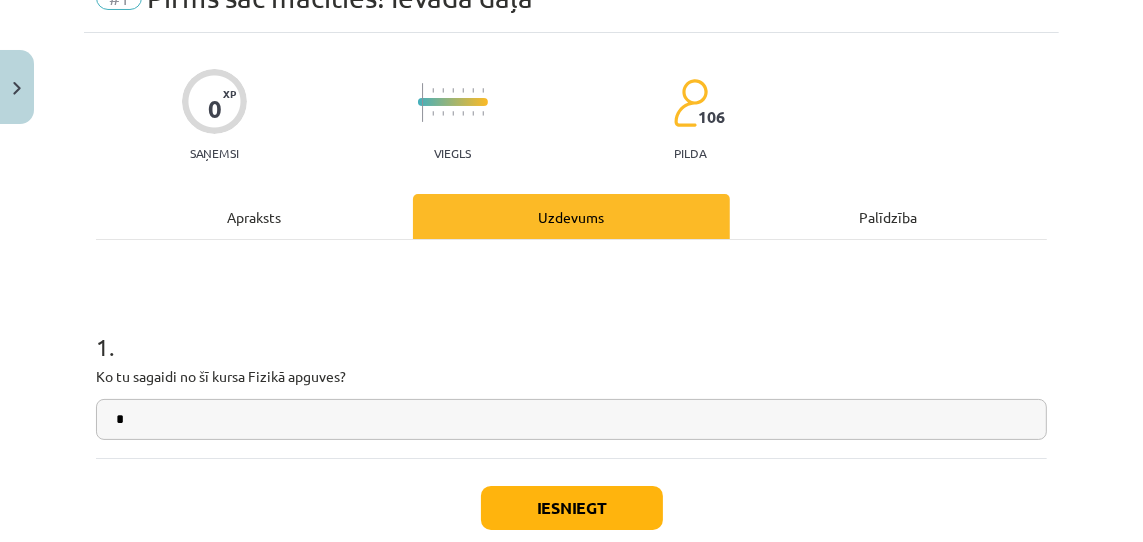 type on "*" 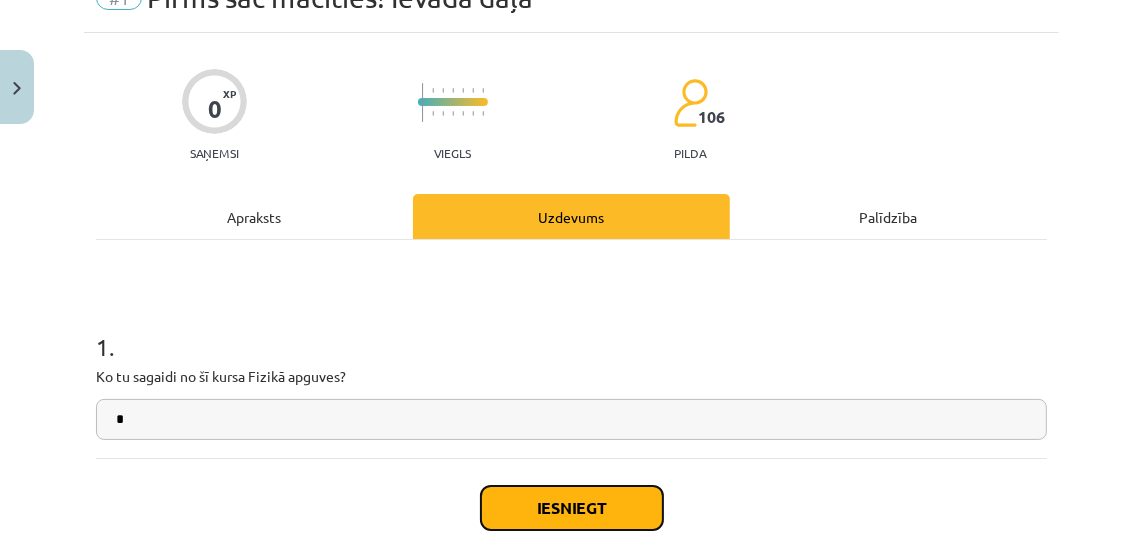 click on "Iesniegt" 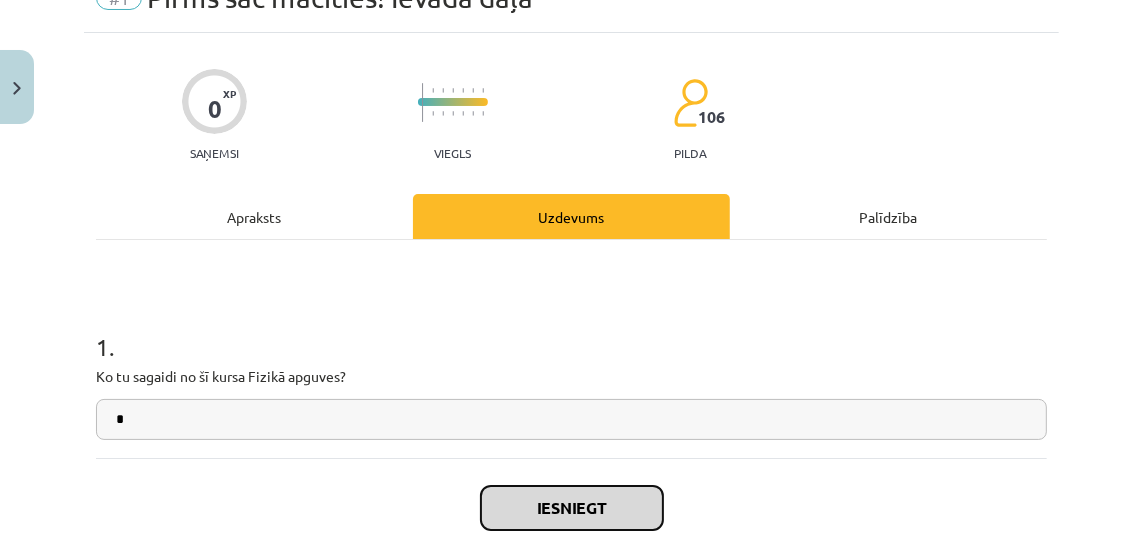 scroll, scrollTop: 218, scrollLeft: 0, axis: vertical 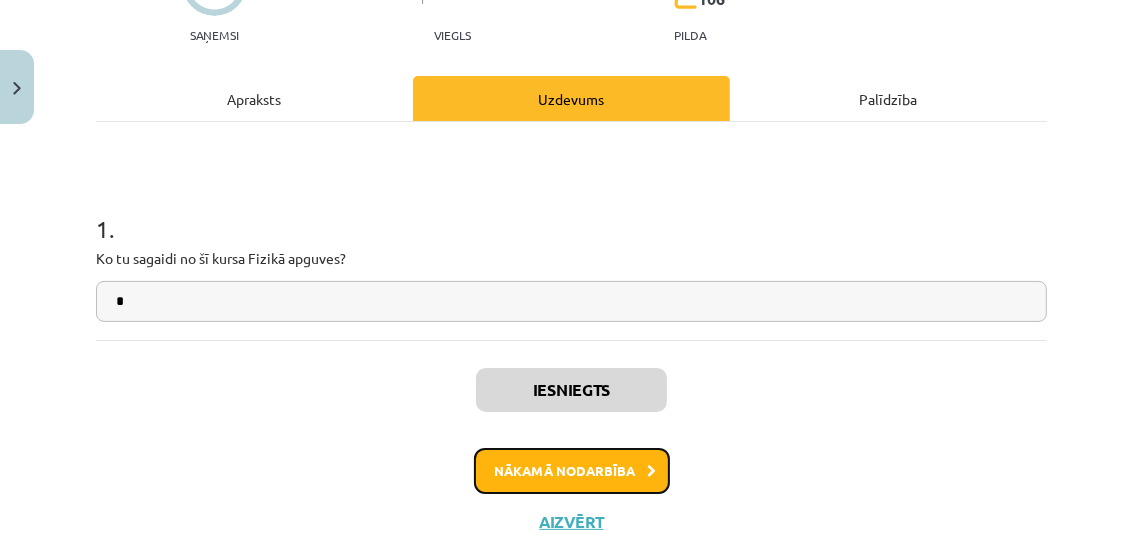 click on "Nākamā nodarbība" 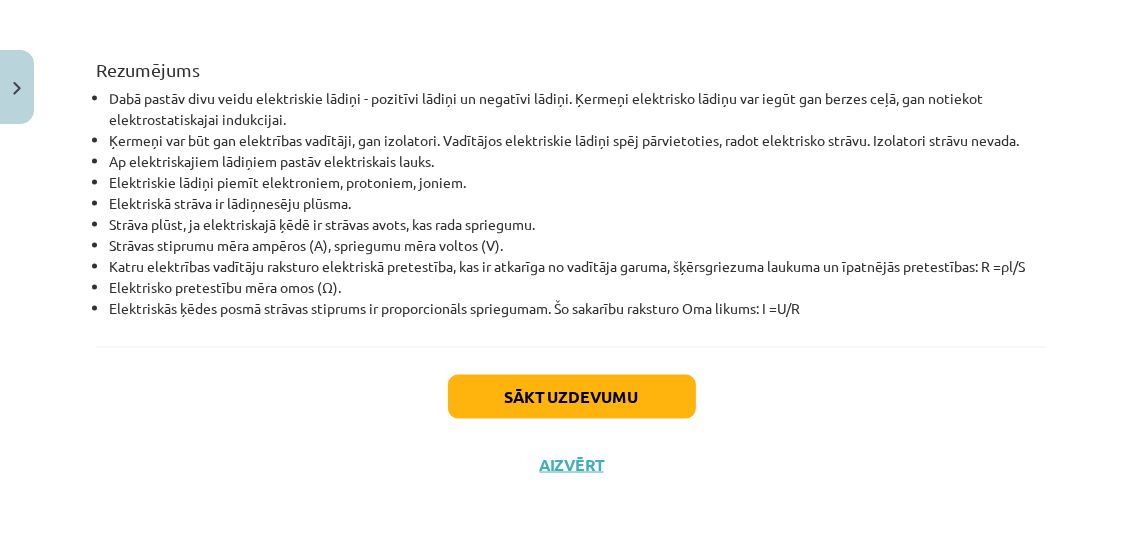 scroll, scrollTop: 8082, scrollLeft: 0, axis: vertical 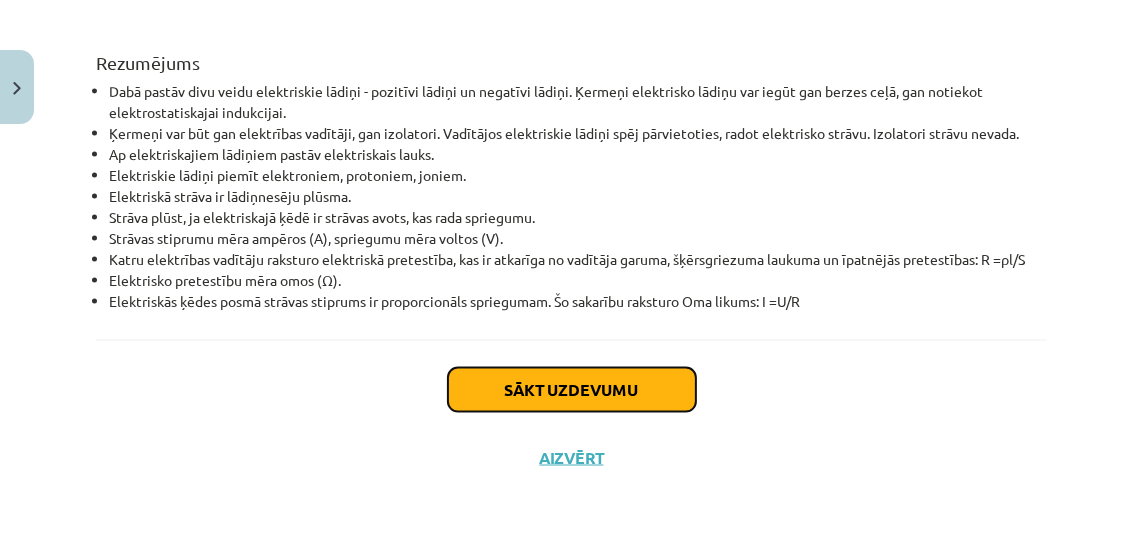 click on "Sākt uzdevumu" 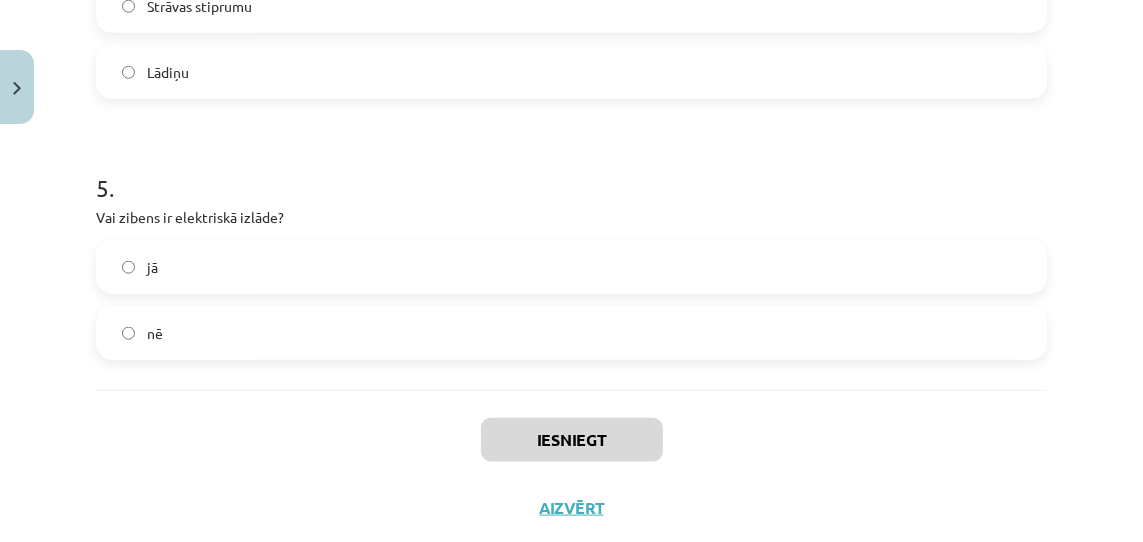 scroll, scrollTop: 1749, scrollLeft: 0, axis: vertical 